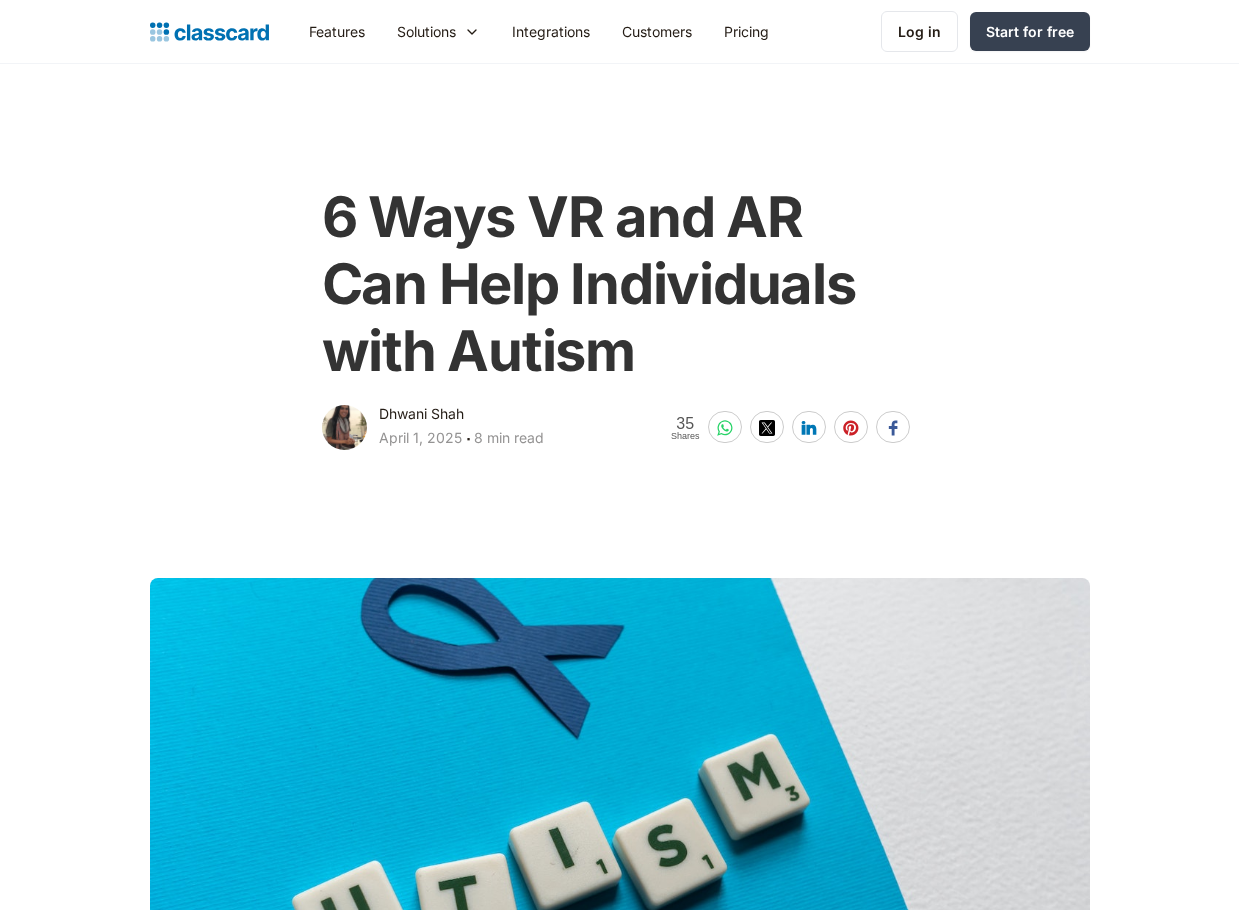 scroll, scrollTop: 1936, scrollLeft: 0, axis: vertical 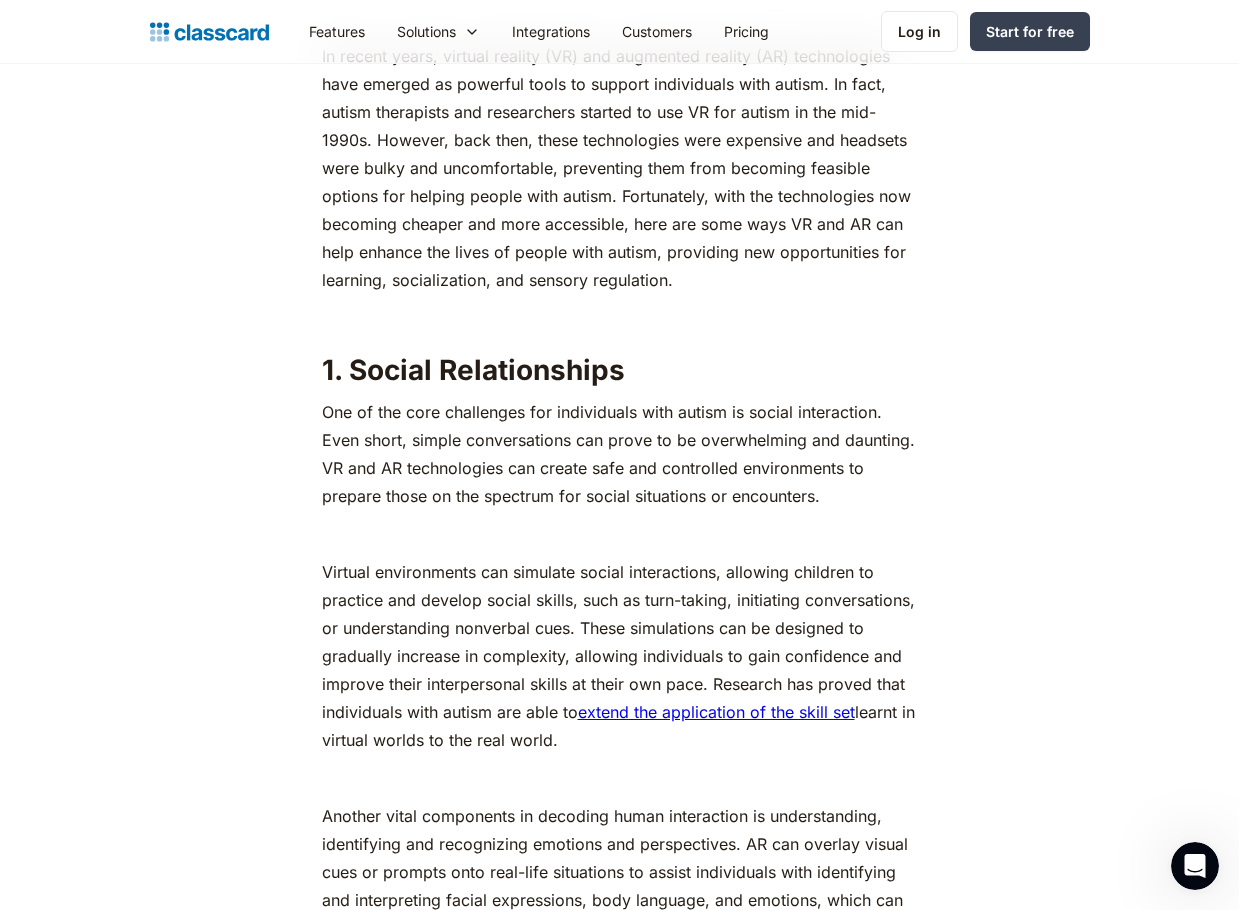 click on "In recent years, virtual reality (VR) and augmented reality (AR) technologies have emerged as powerful tools to support individuals with autism. In fact, autism therapists and researchers started to use VR for autism in the mid-1990s. However, back then, these technologies were expensive and headsets were bulky and uncomfortable, preventing them from becoming feasible options for helping people with autism. Fortunately, with the technologies now becoming cheaper and more accessible, here are some ways VR and AR can help enhance the lives of people with autism, providing new opportunities for learning, socialization, and sensory regulation." at bounding box center (620, 168) 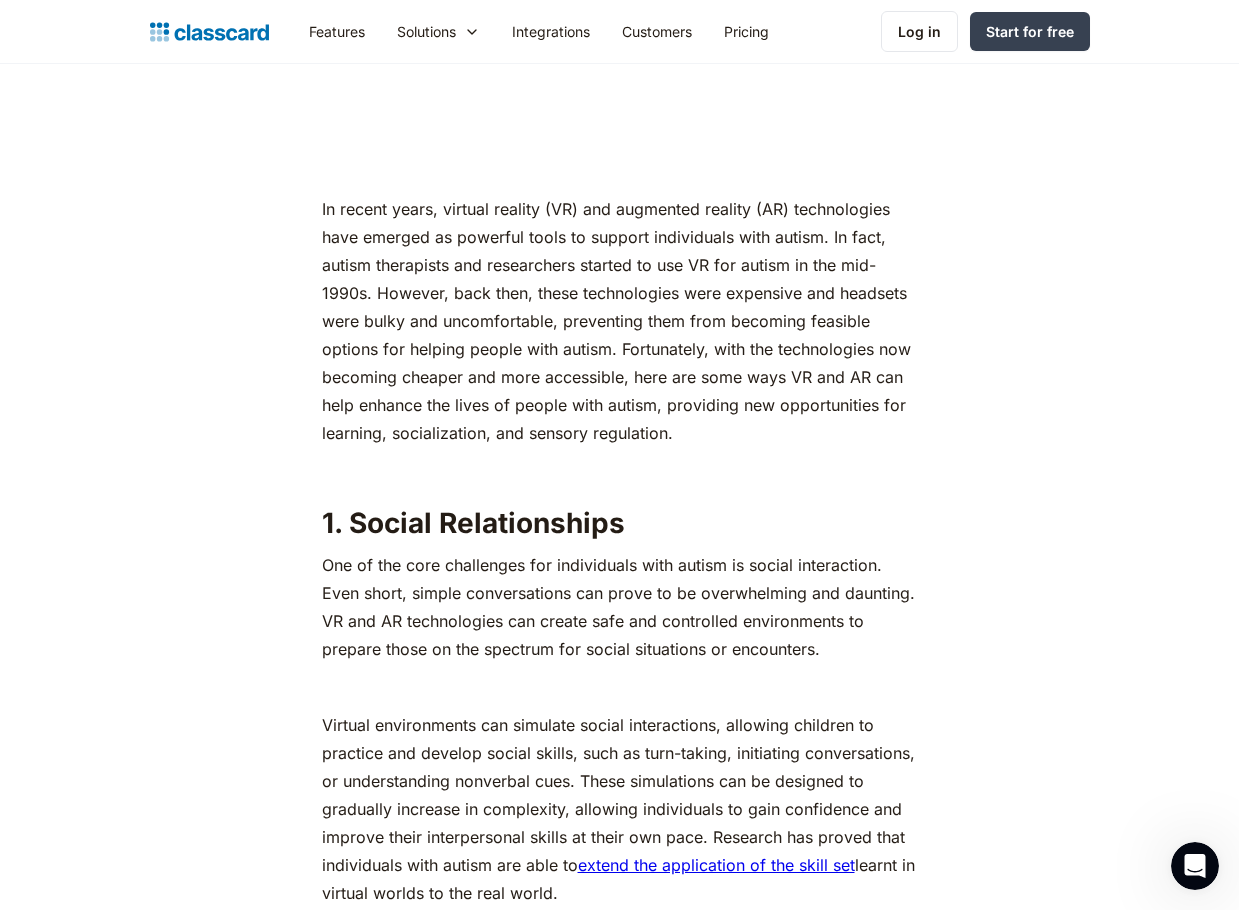 scroll, scrollTop: 1736, scrollLeft: 0, axis: vertical 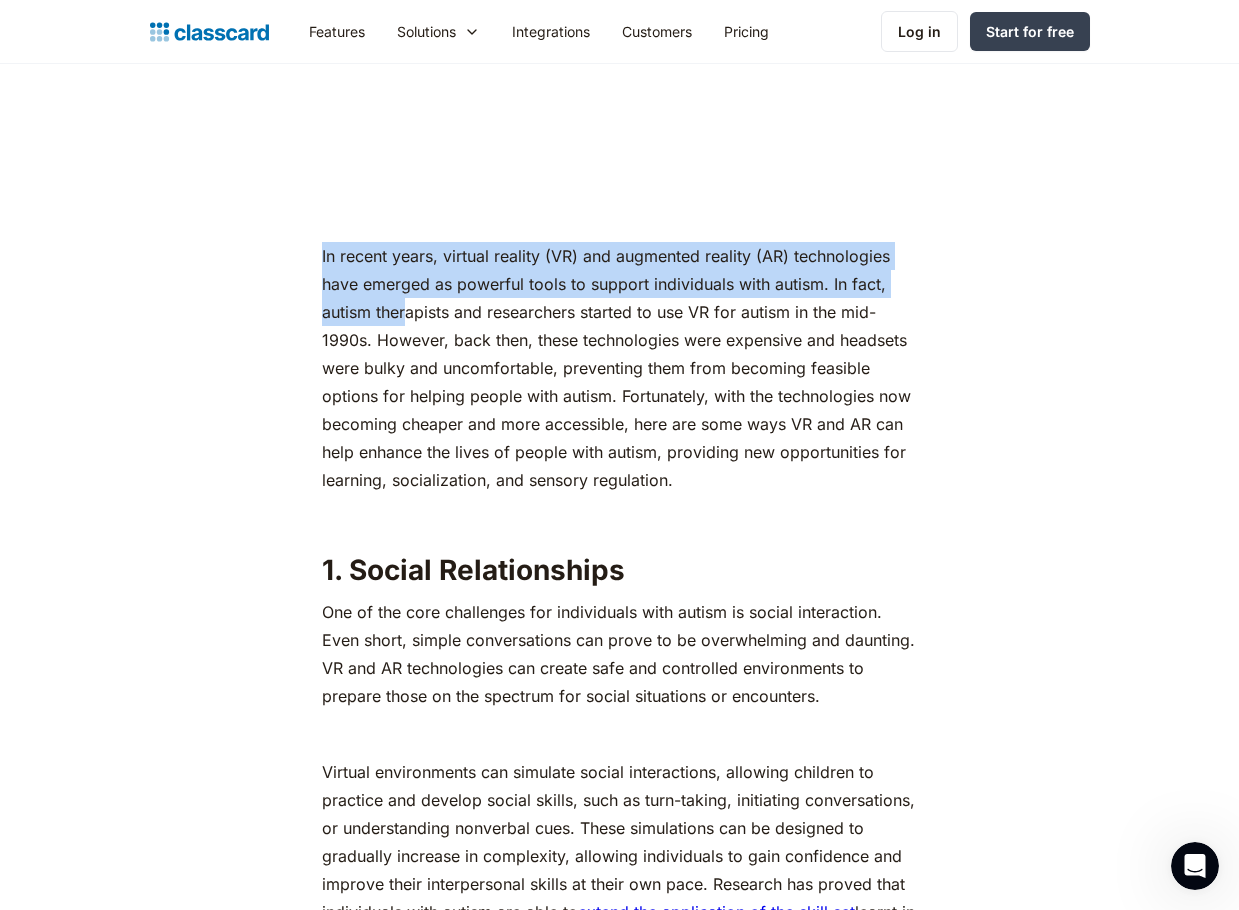 drag, startPoint x: 321, startPoint y: 257, endPoint x: 405, endPoint y: 318, distance: 103.81233 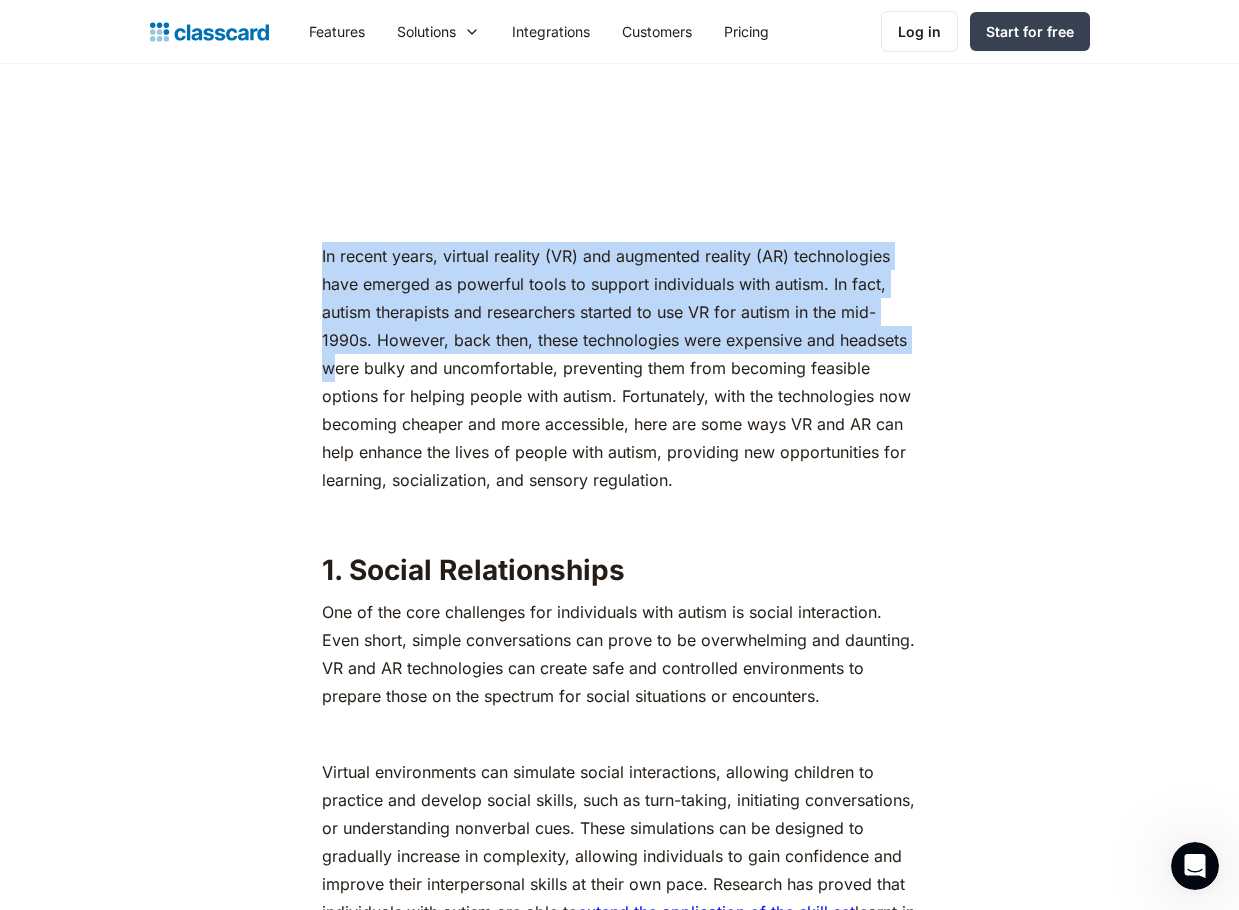 drag, startPoint x: 320, startPoint y: 252, endPoint x: 337, endPoint y: 368, distance: 117.239075 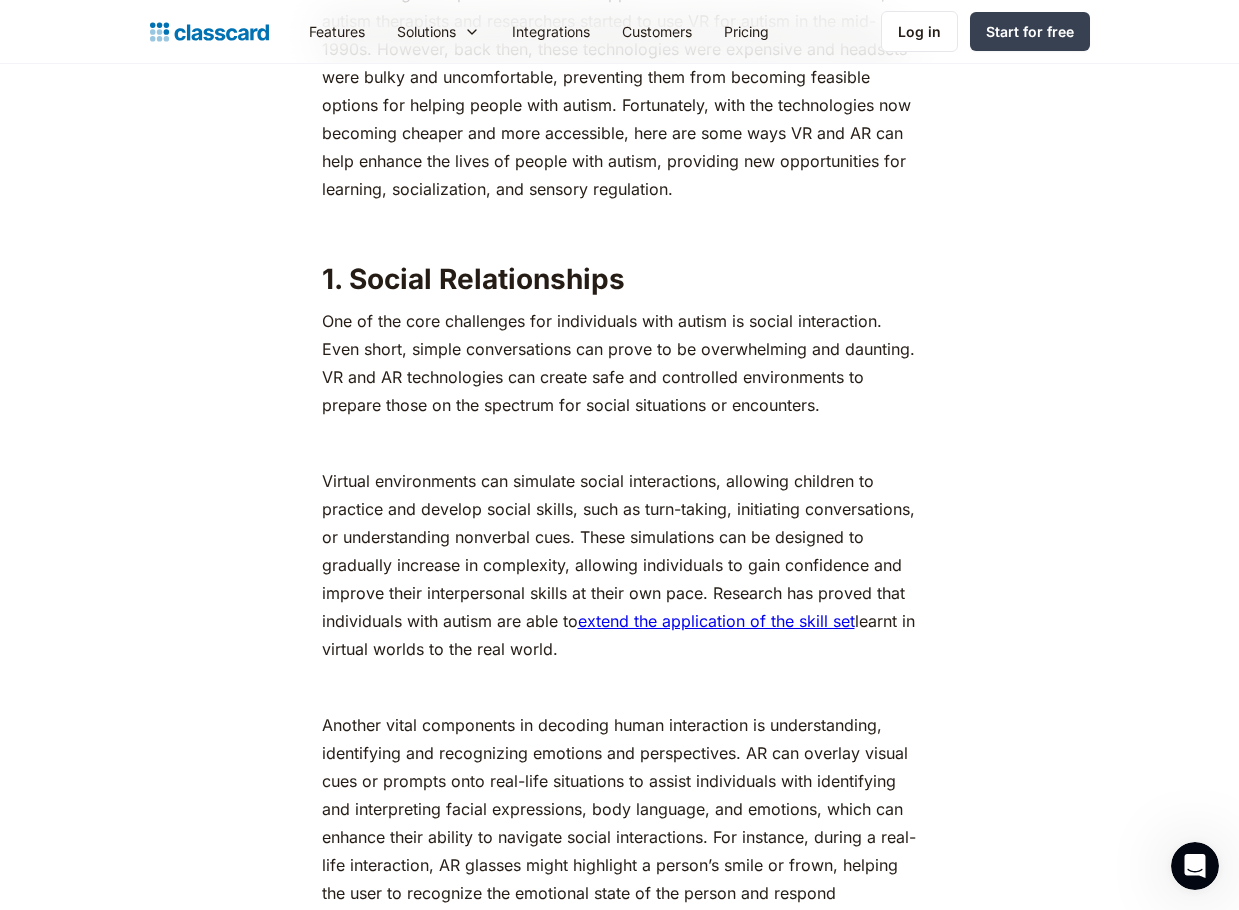 scroll, scrollTop: 2236, scrollLeft: 0, axis: vertical 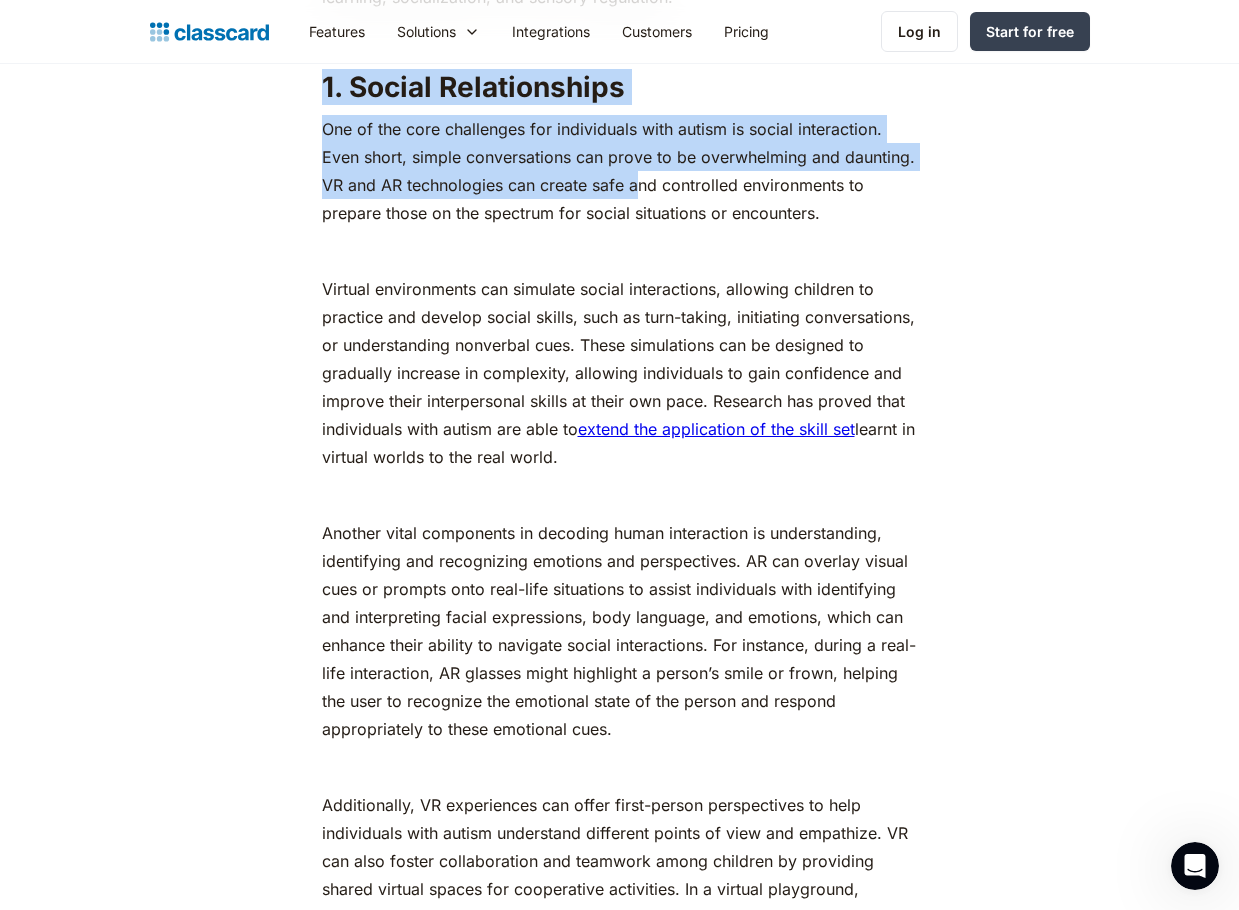 drag, startPoint x: 319, startPoint y: 77, endPoint x: 637, endPoint y: 193, distance: 338.49667 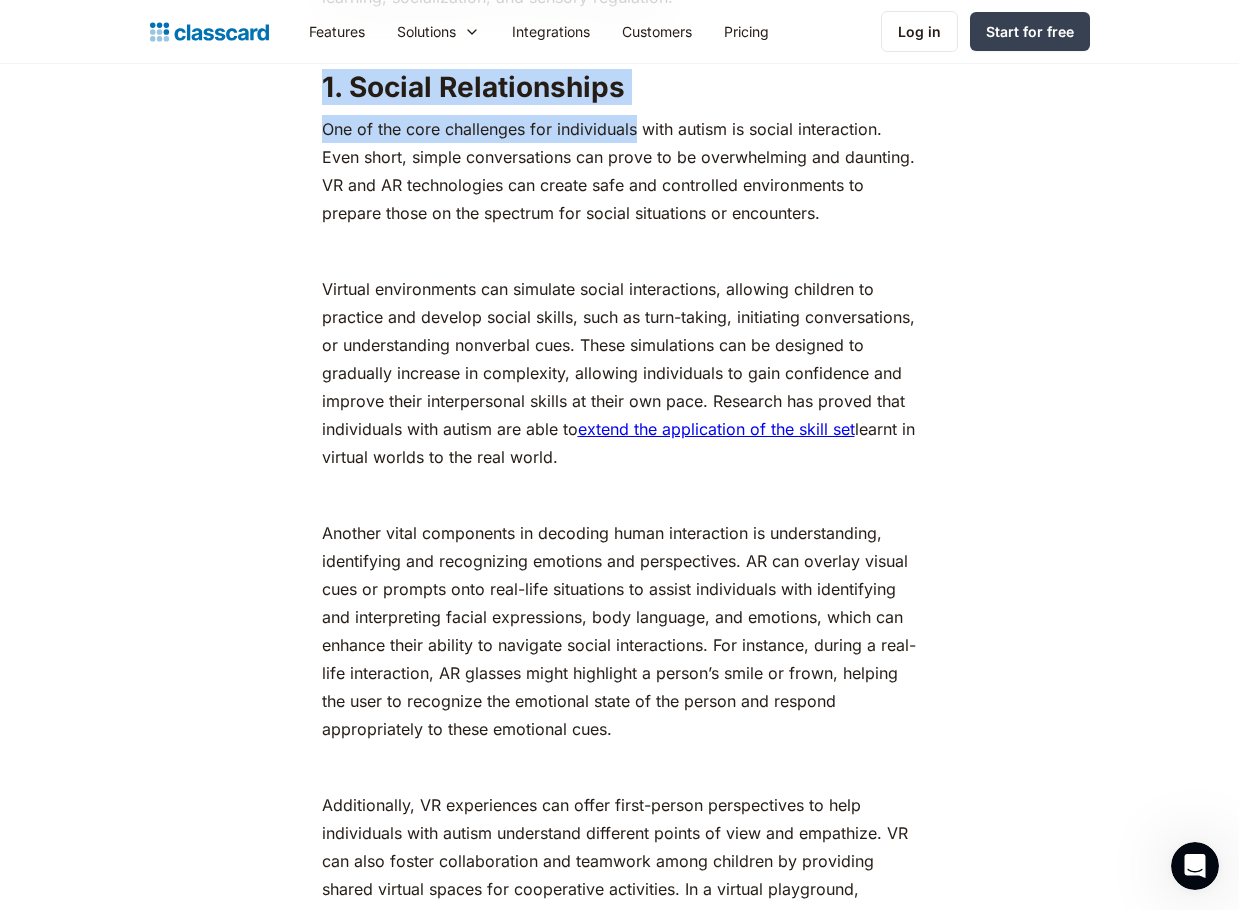 drag, startPoint x: 311, startPoint y: 87, endPoint x: 638, endPoint y: 111, distance: 327.87955 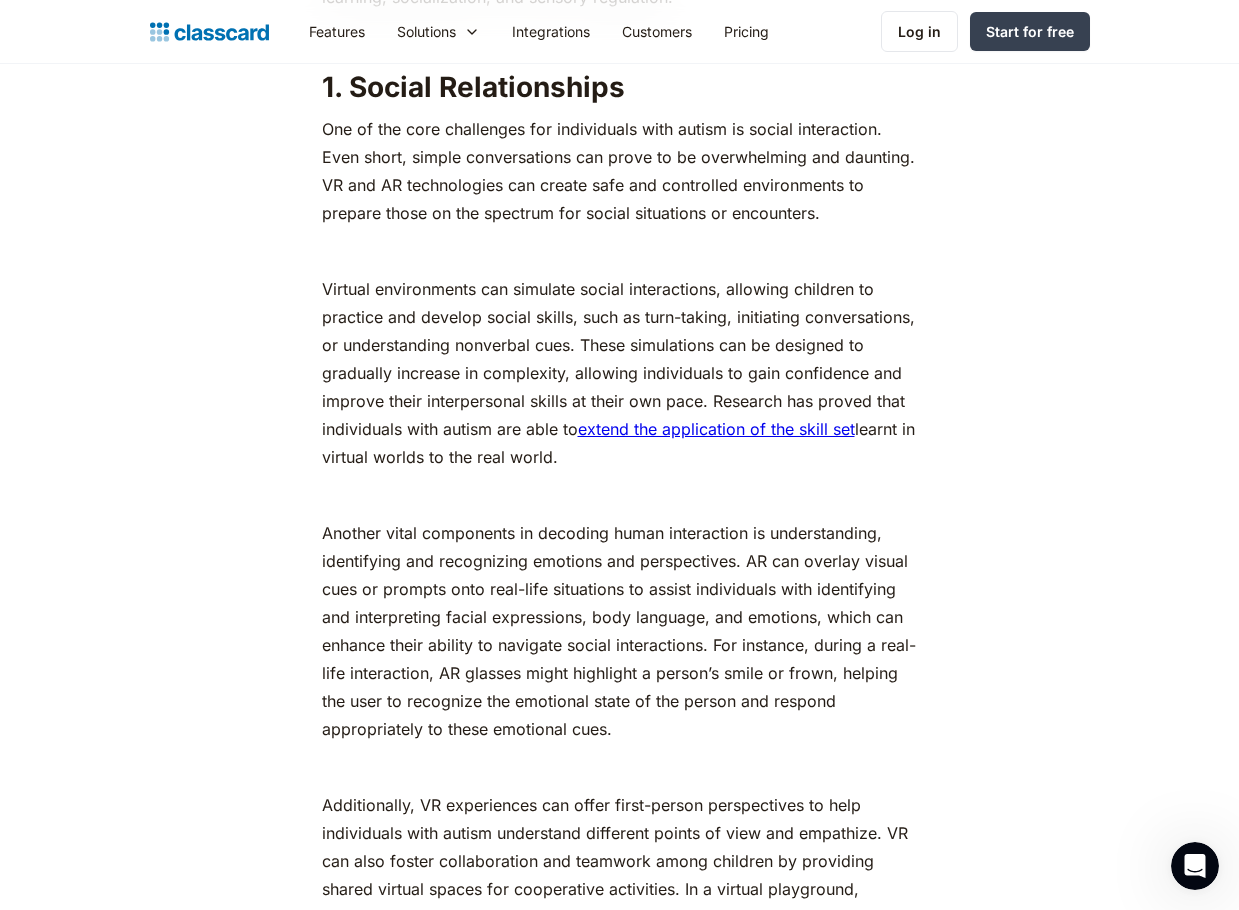 click on "One of the core challenges for individuals with autism is social interaction. Even short, simple conversations can prove to be overwhelming and daunting. VR and AR technologies can create safe and controlled environments to prepare those on the spectrum for social situations or encounters." at bounding box center [620, 171] 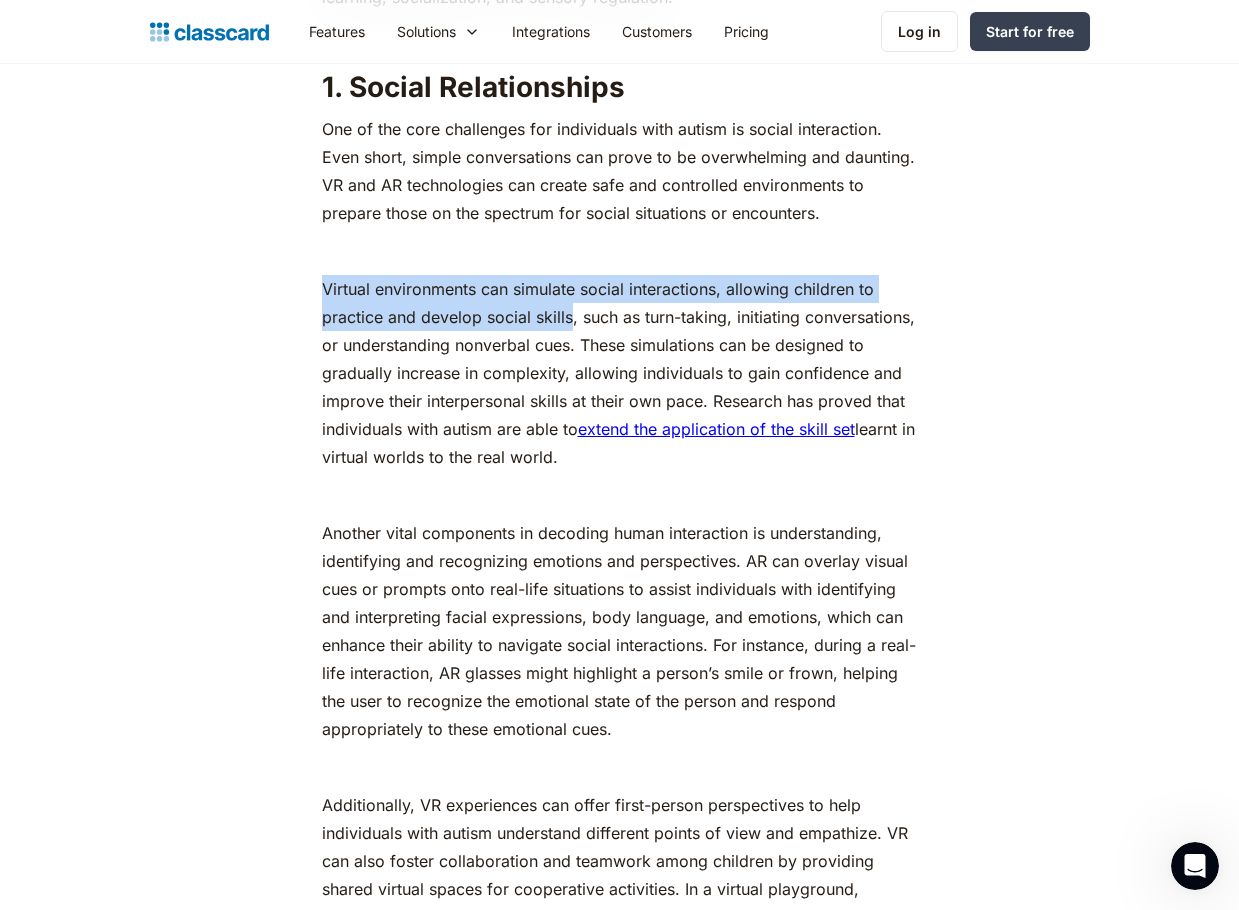 drag, startPoint x: 324, startPoint y: 285, endPoint x: 569, endPoint y: 316, distance: 246.95343 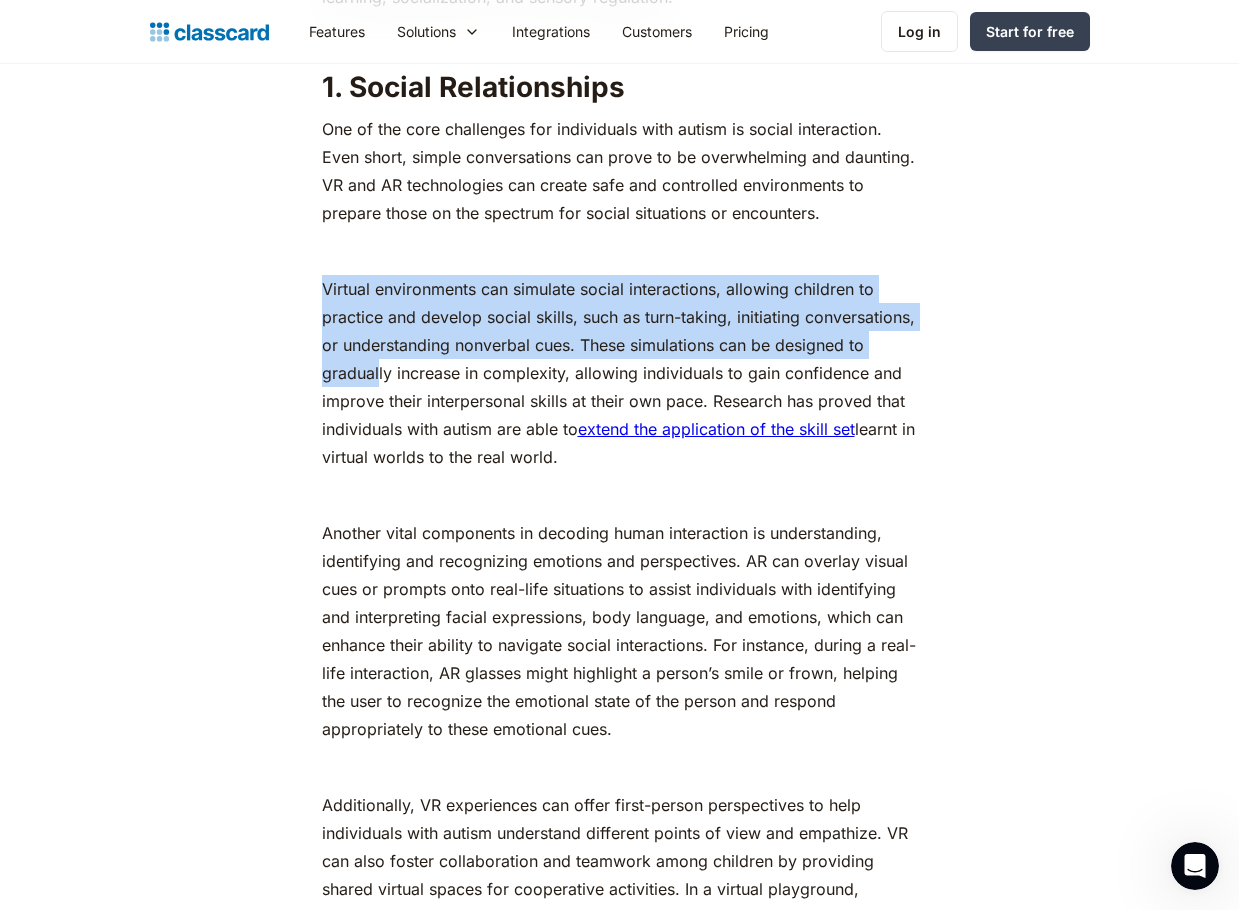 drag, startPoint x: 323, startPoint y: 287, endPoint x: 377, endPoint y: 361, distance: 91.60786 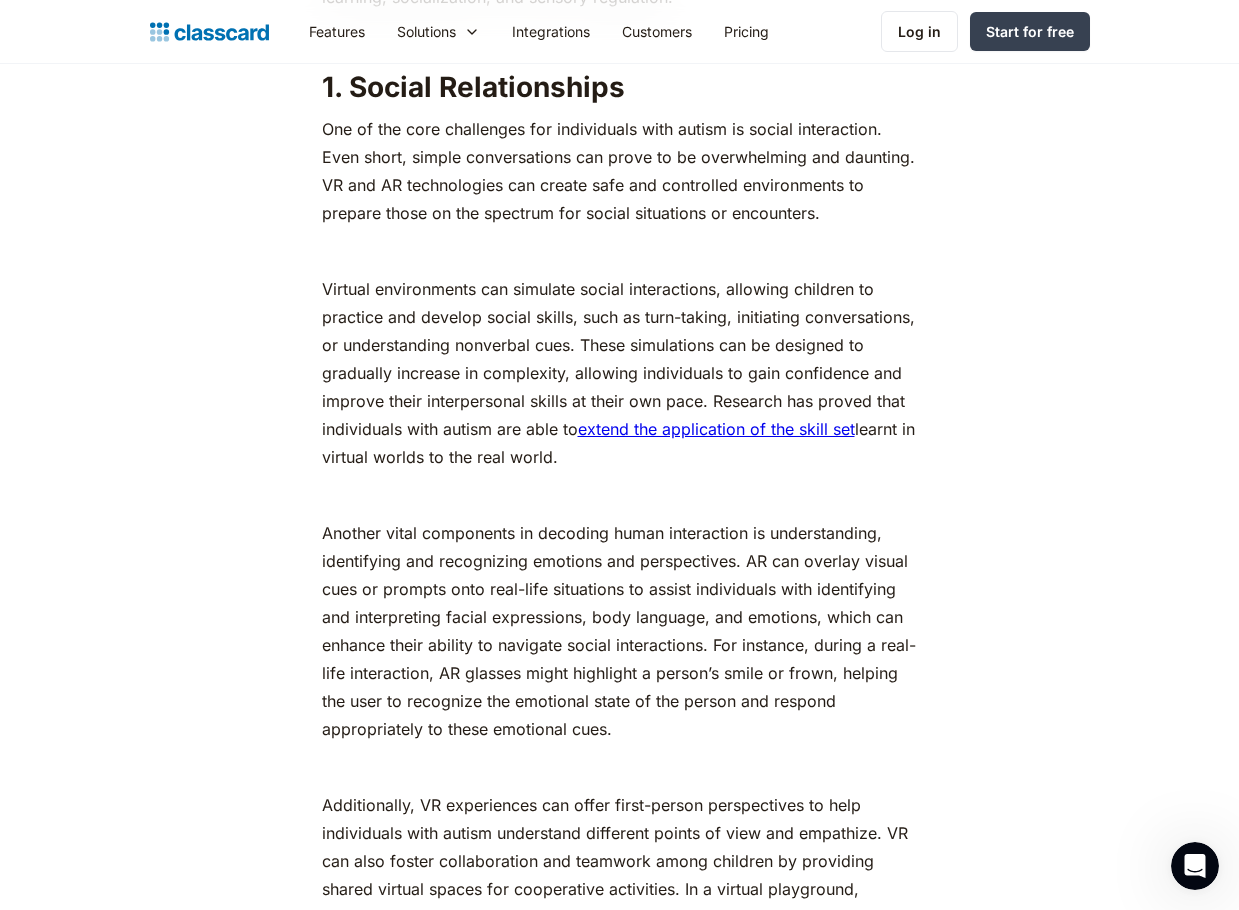 click on "Virtual environments can simulate social interactions, allowing children to practice and develop social skills, such as turn-taking, initiating conversations, or understanding nonverbal cues. These simulations can be designed to gradually increase in complexity, allowing individuals to gain confidence and improve their interpersonal skills at their own pace. Research has proved that individuals with autism are able to  extend the application of the skill set  learnt in virtual worlds to the real world." at bounding box center [620, 373] 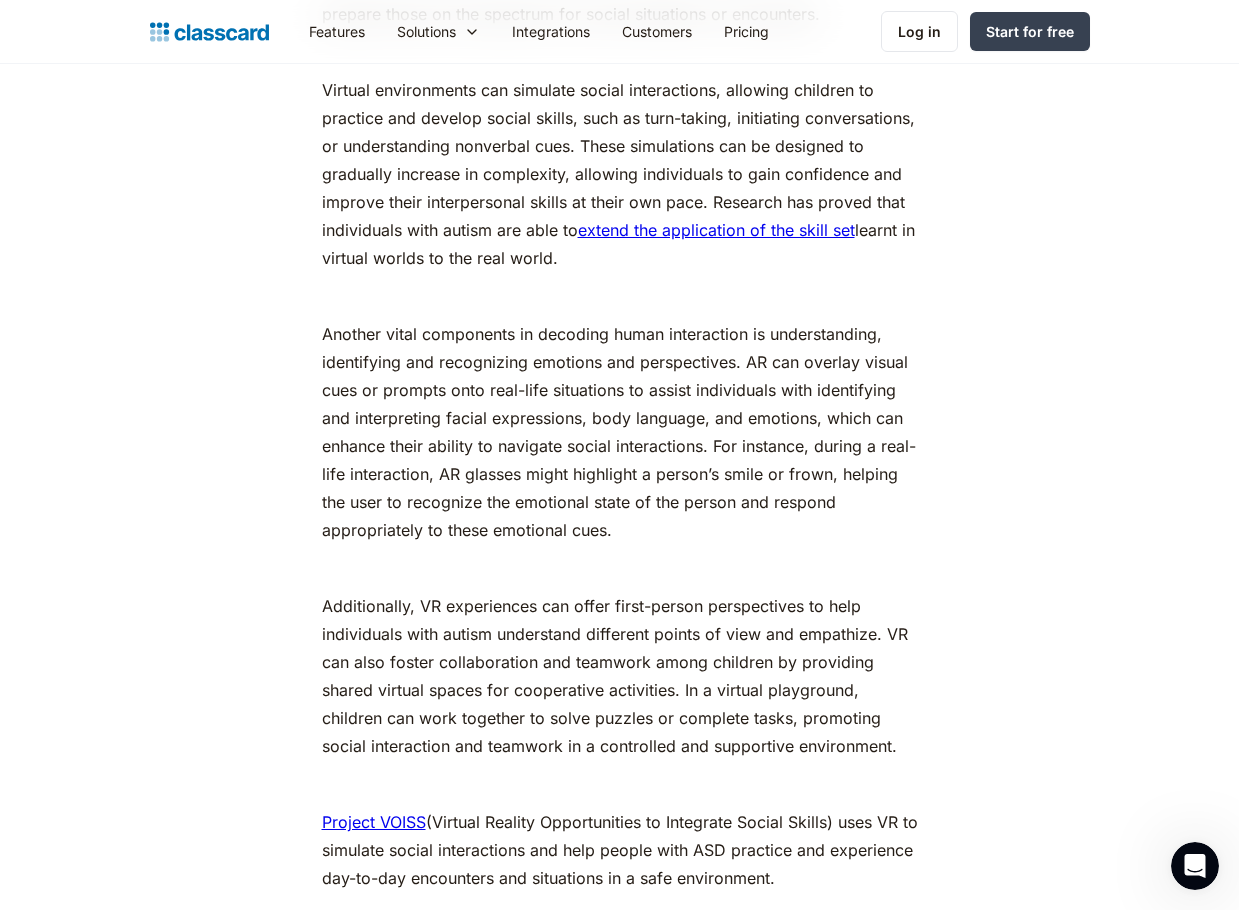 scroll, scrollTop: 2419, scrollLeft: 0, axis: vertical 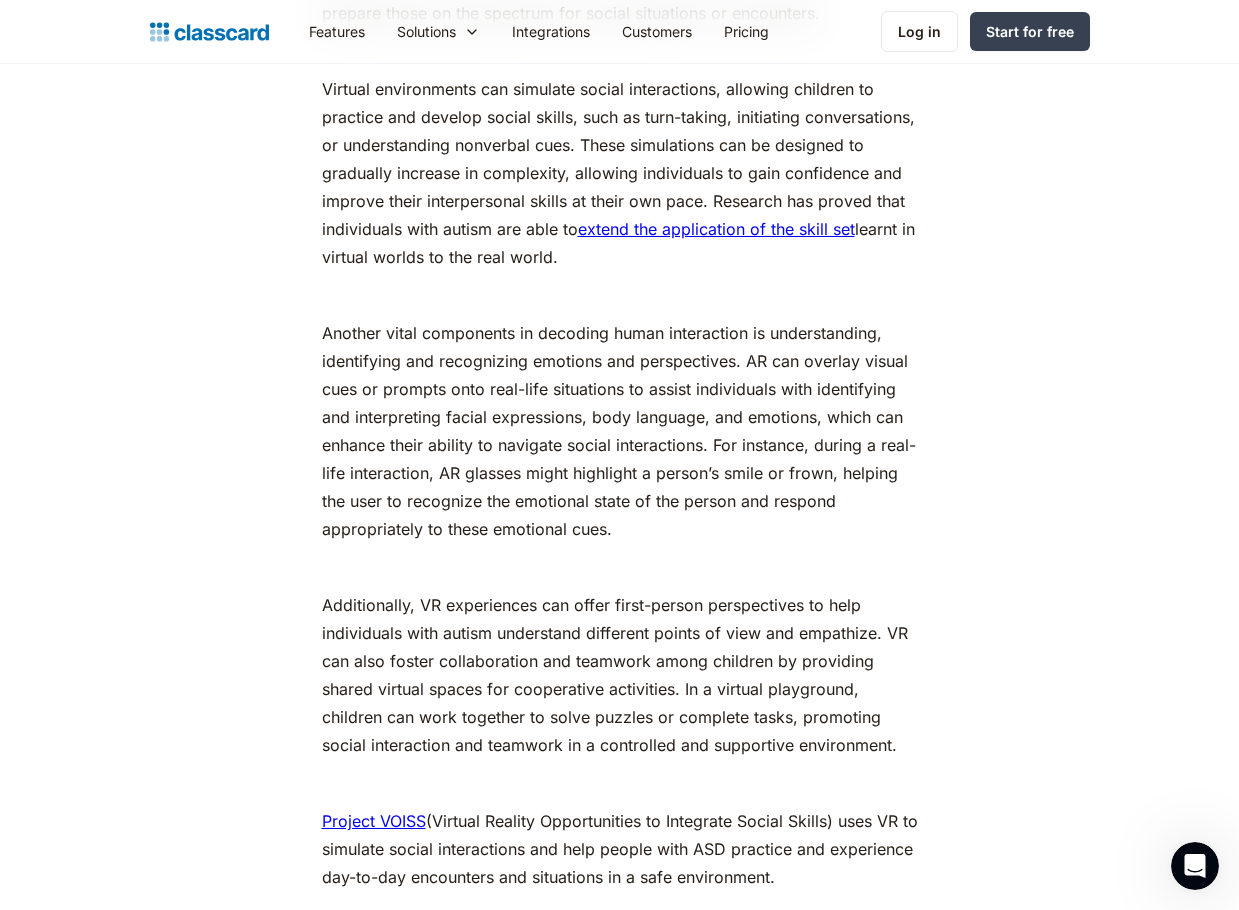 click on "Virtual environments can simulate social interactions, allowing children to practice and develop social skills, such as turn-taking, initiating conversations, or understanding nonverbal cues. These simulations can be designed to gradually increase in complexity, allowing individuals to gain confidence and improve their interpersonal skills at their own pace. Research has proved that individuals with autism are able to  extend the application of the skill set  learnt in virtual worlds to the real world." at bounding box center (620, 173) 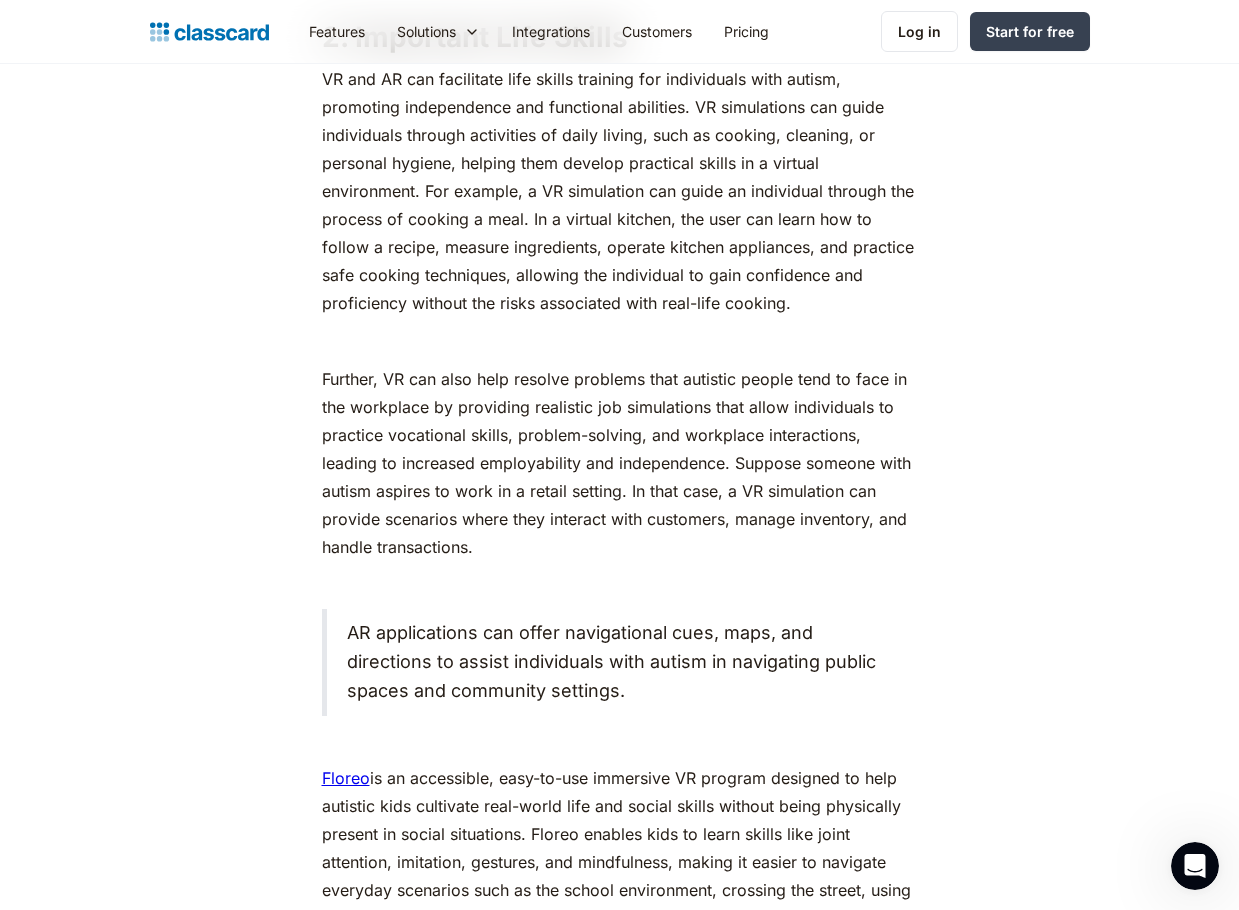 scroll, scrollTop: 3719, scrollLeft: 0, axis: vertical 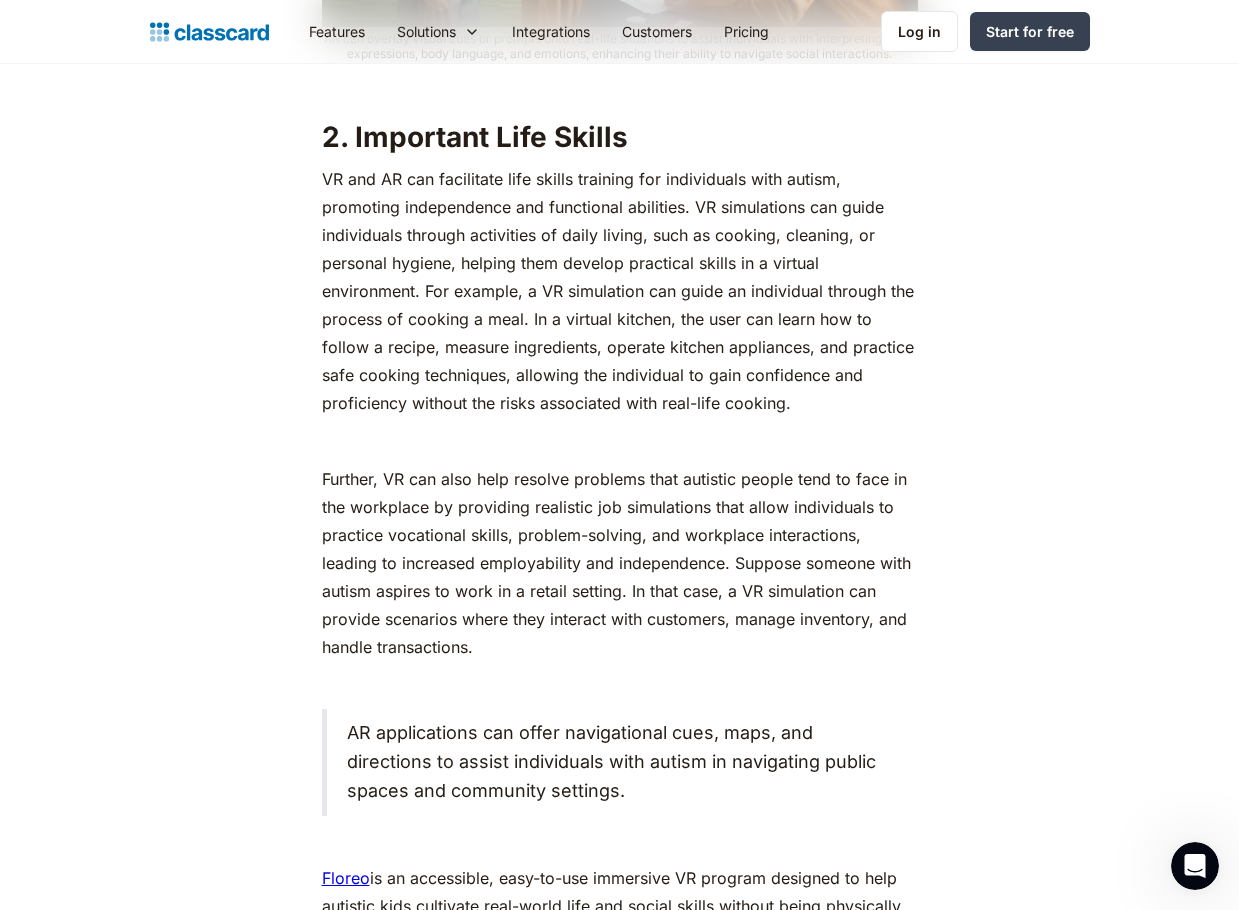 click on "VR and AR can facilitate life skills training for individuals with autism, promoting independence and functional abilities. VR simulations can guide individuals through activities of daily living, such as cooking, cleaning, or personal hygiene, helping them develop practical skills in a virtual environment. For example, a VR simulation can guide an individual through the process of cooking a meal. In a virtual kitchen, the user can learn how to follow a recipe, measure ingredients, operate kitchen appliances, and practice safe cooking techniques, allowing the individual to gain confidence and proficiency without the risks associated with real-life cooking." at bounding box center (620, 291) 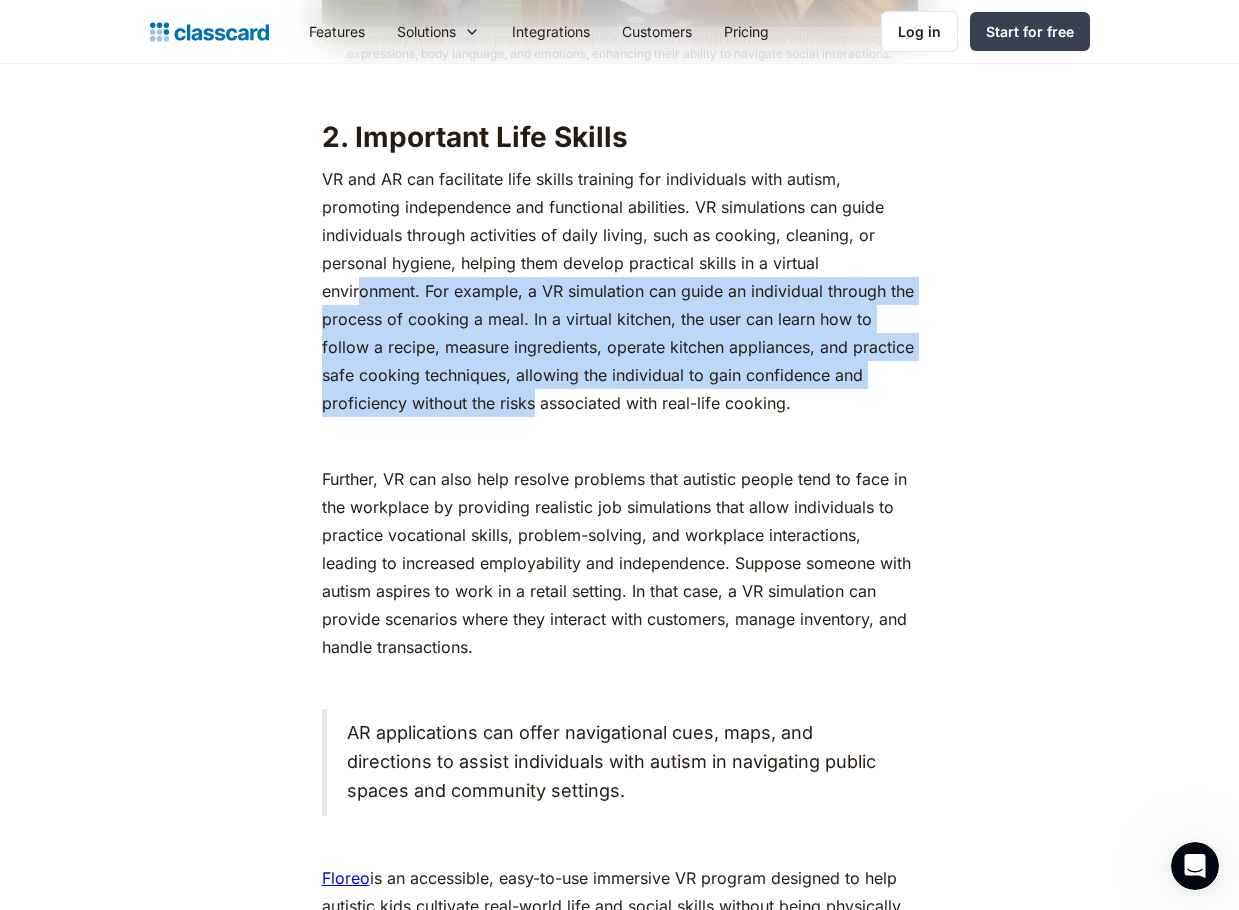 drag, startPoint x: 362, startPoint y: 294, endPoint x: 537, endPoint y: 404, distance: 206.70027 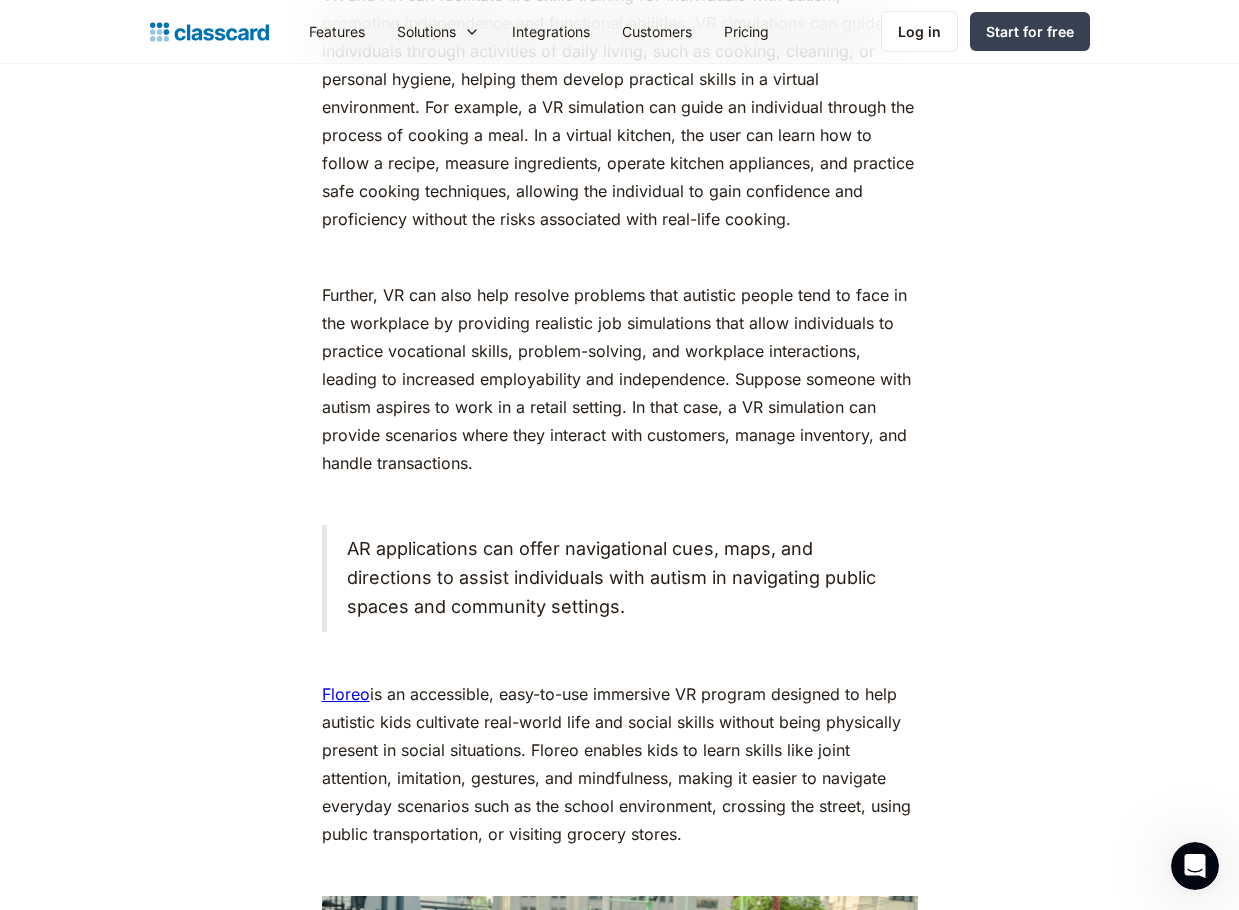scroll, scrollTop: 3919, scrollLeft: 0, axis: vertical 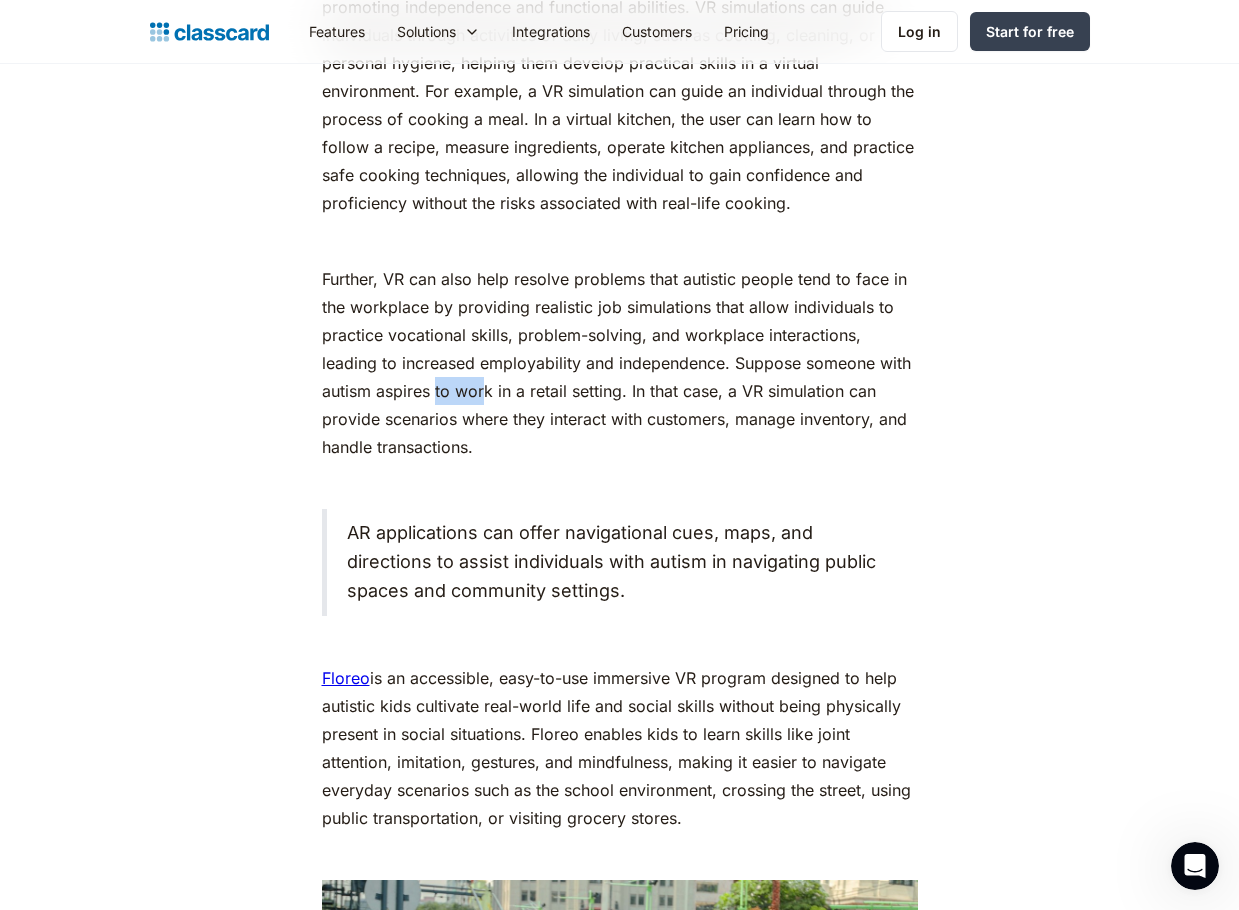click on "Further, VR can also help resolve problems that autistic people tend to face in the workplace by providing realistic job simulations that allow individuals to practice vocational skills, problem-solving, and workplace interactions, leading to increased employability and independence. Suppose someone with autism aspires to work in a retail setting. In that case, a VR simulation can provide scenarios where they interact with customers, manage inventory, and handle transactions." at bounding box center [620, 363] 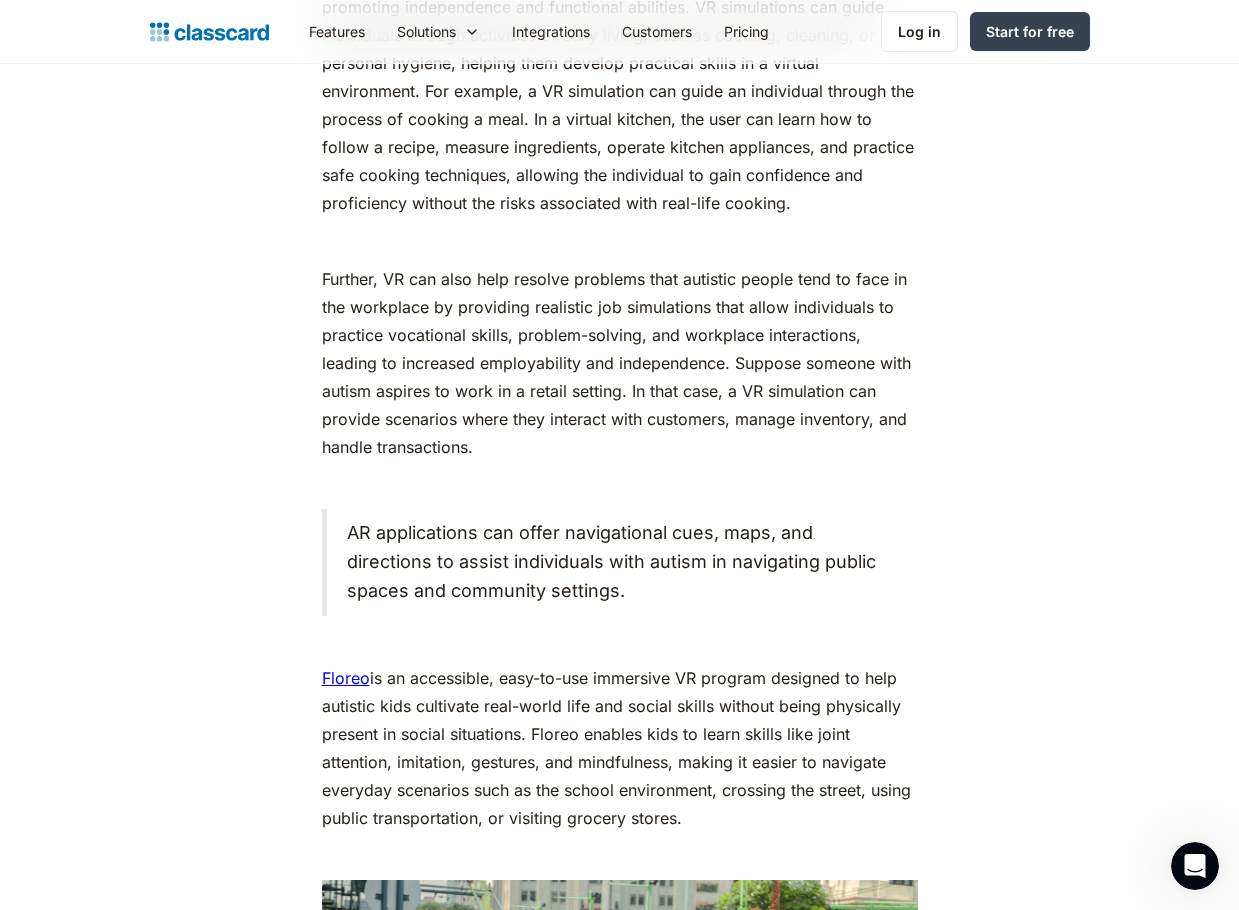 click on "Further, VR can also help resolve problems that autistic people tend to face in the workplace by providing realistic job simulations that allow individuals to practice vocational skills, problem-solving, and workplace interactions, leading to increased employability and independence. Suppose someone with autism aspires to work in a retail setting. In that case, a VR simulation can provide scenarios where they interact with customers, manage inventory, and handle transactions." at bounding box center (620, 363) 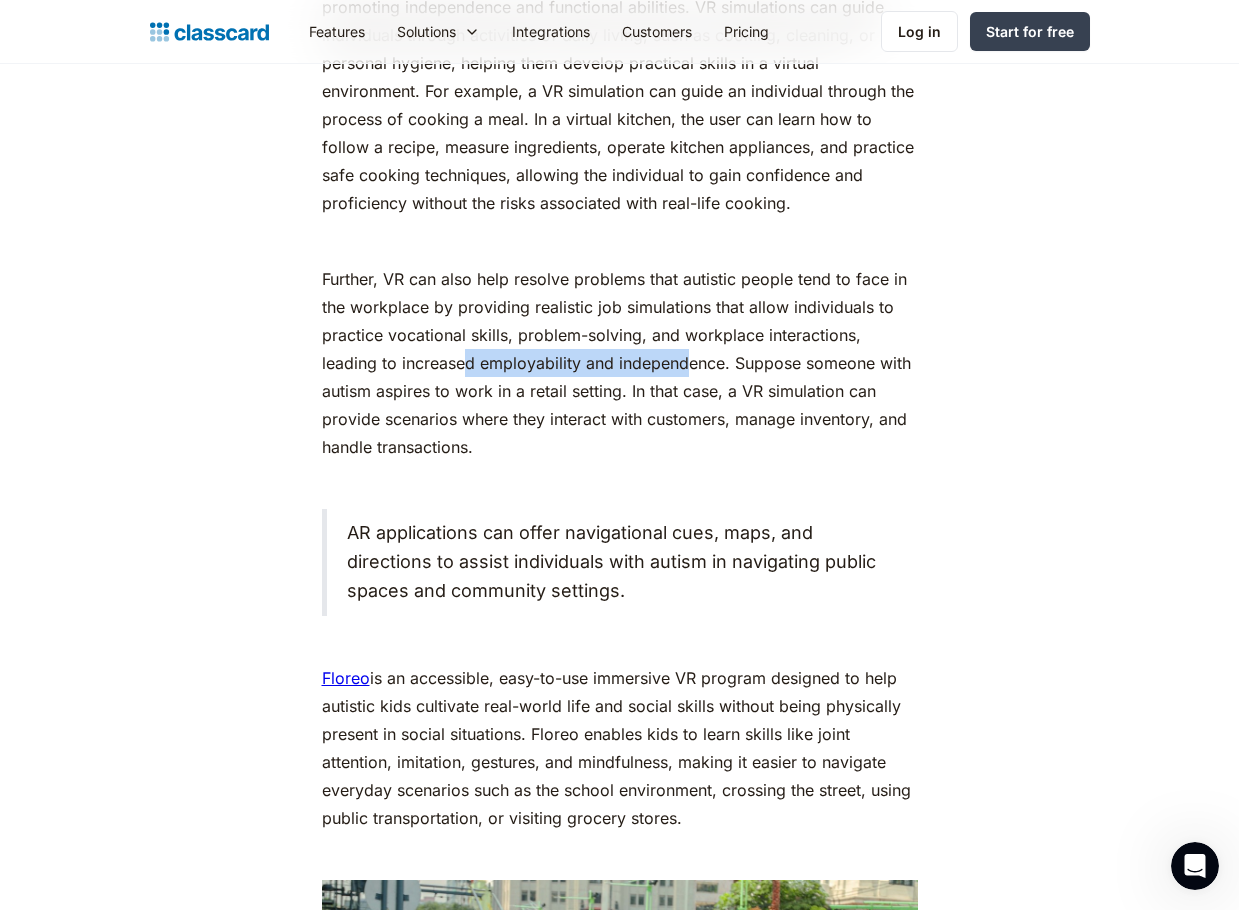drag, startPoint x: 407, startPoint y: 353, endPoint x: 631, endPoint y: 359, distance: 224.08034 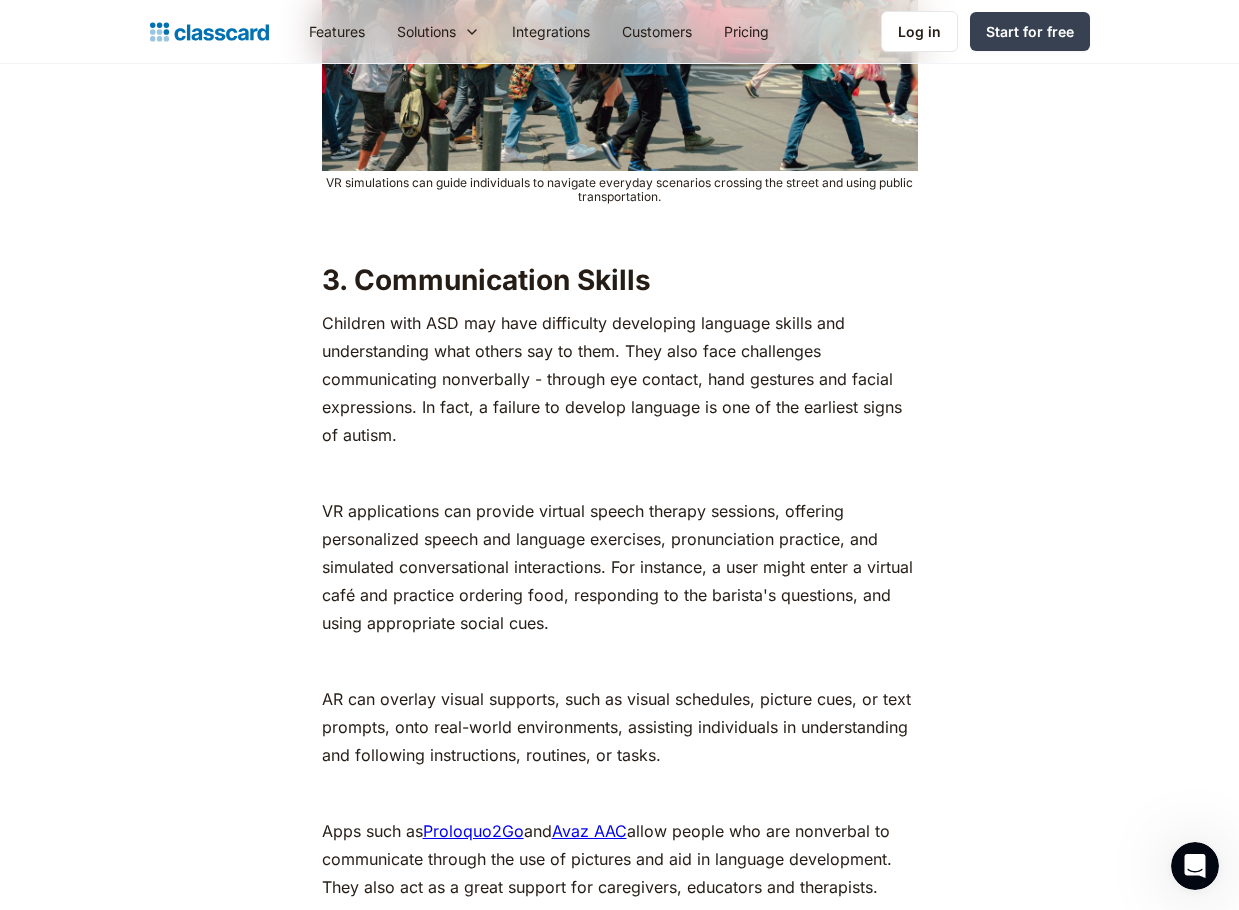 scroll, scrollTop: 5019, scrollLeft: 0, axis: vertical 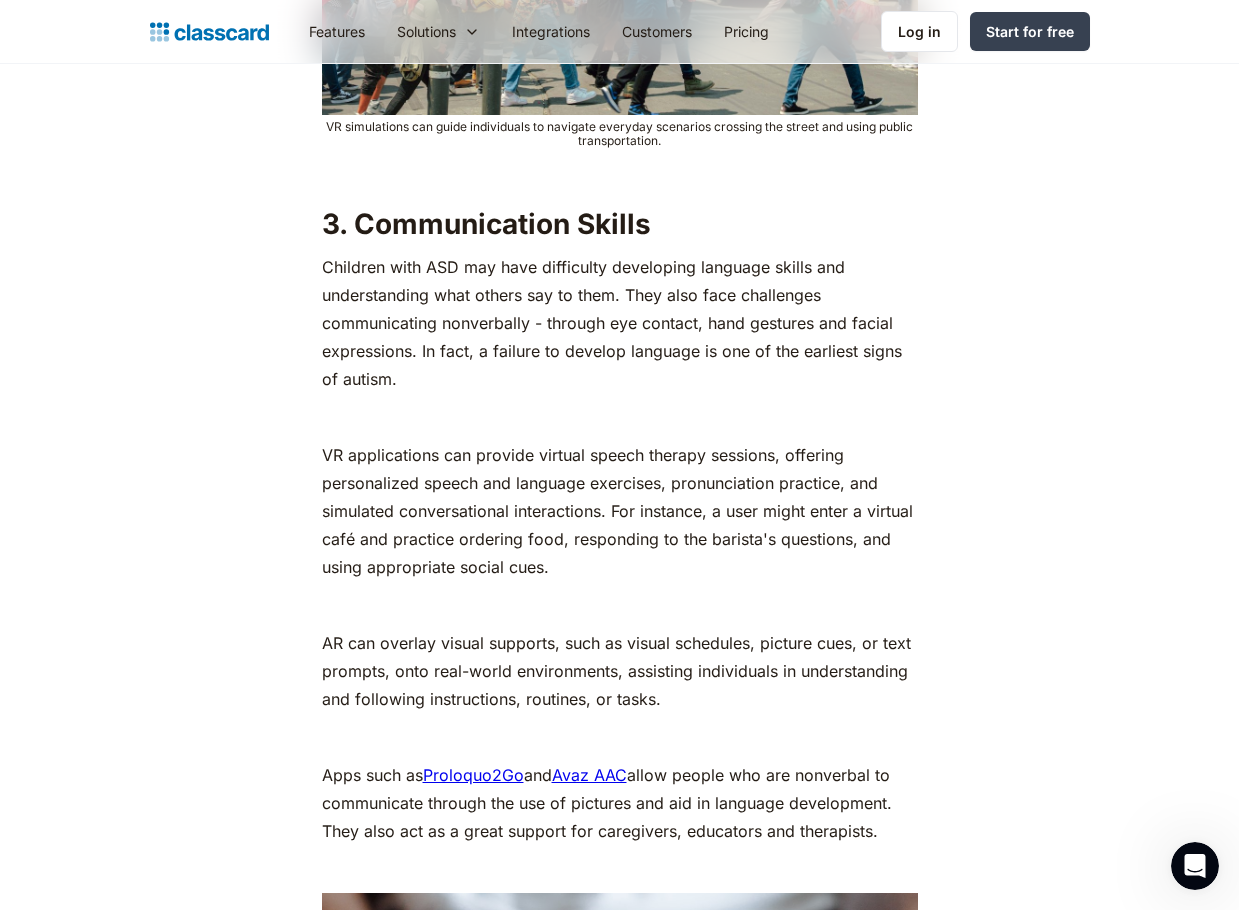 click on "Children with ASD may have difficulty developing language skills and understanding what others say to them. They also face challenges communicating nonverbally - through eye contact, hand gestures and facial expressions. In fact, a failure to develop language is one of the earliest signs of autism." at bounding box center (620, 323) 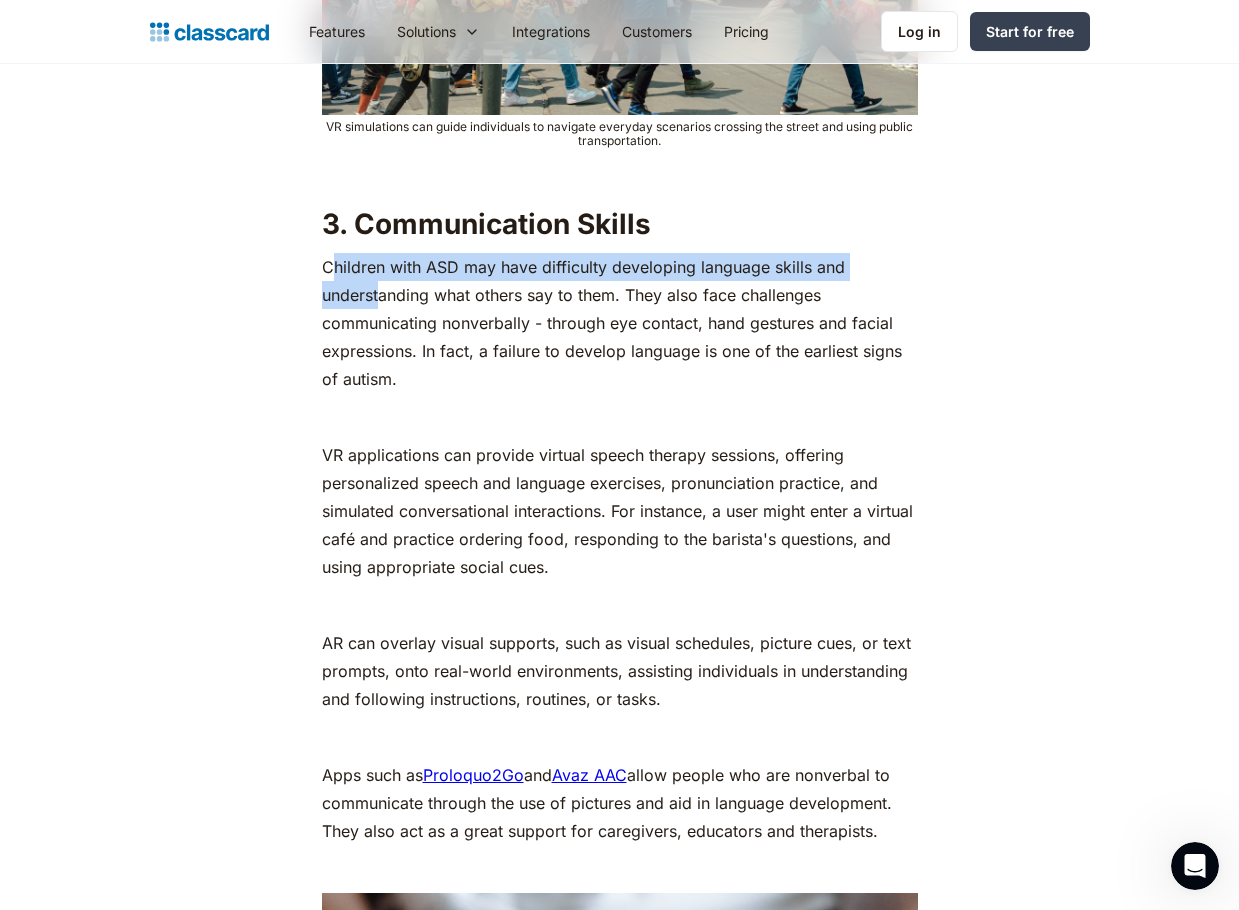drag, startPoint x: 332, startPoint y: 272, endPoint x: 383, endPoint y: 286, distance: 52.886673 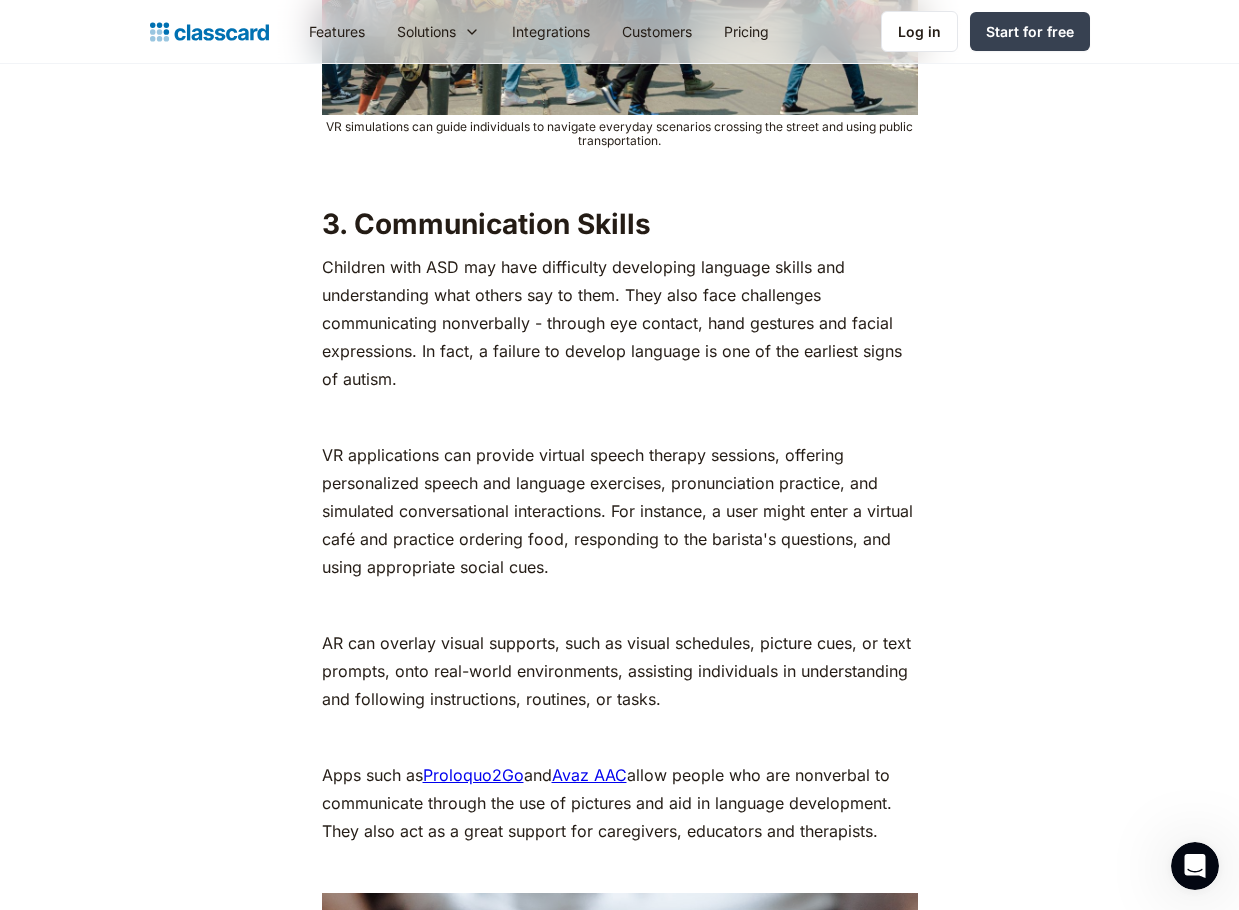 click on "Children with ASD may have difficulty developing language skills and understanding what others say to them. They also face challenges communicating nonverbally - through eye contact, hand gestures and facial expressions. In fact, a failure to develop language is one of the earliest signs of autism." at bounding box center [620, 323] 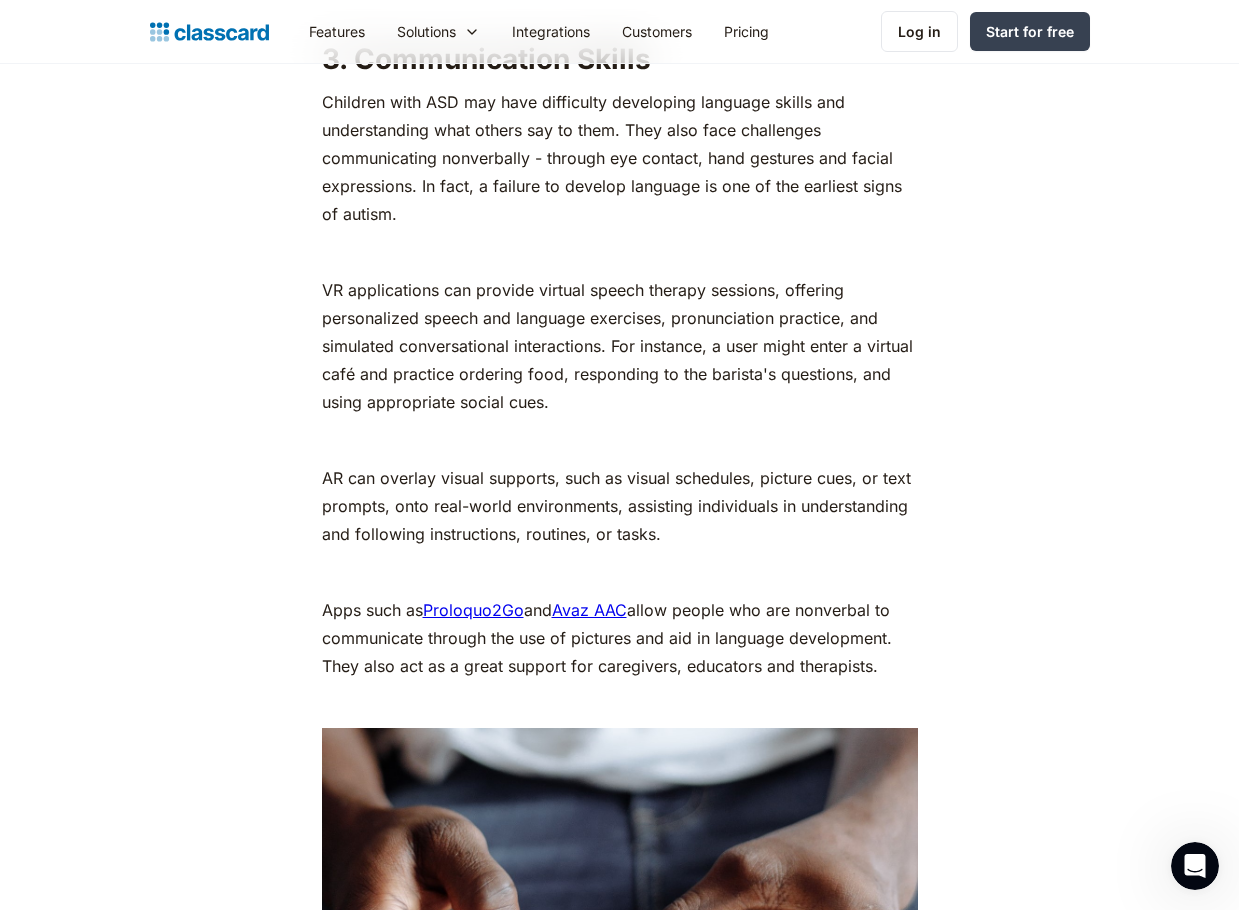 scroll, scrollTop: 5219, scrollLeft: 0, axis: vertical 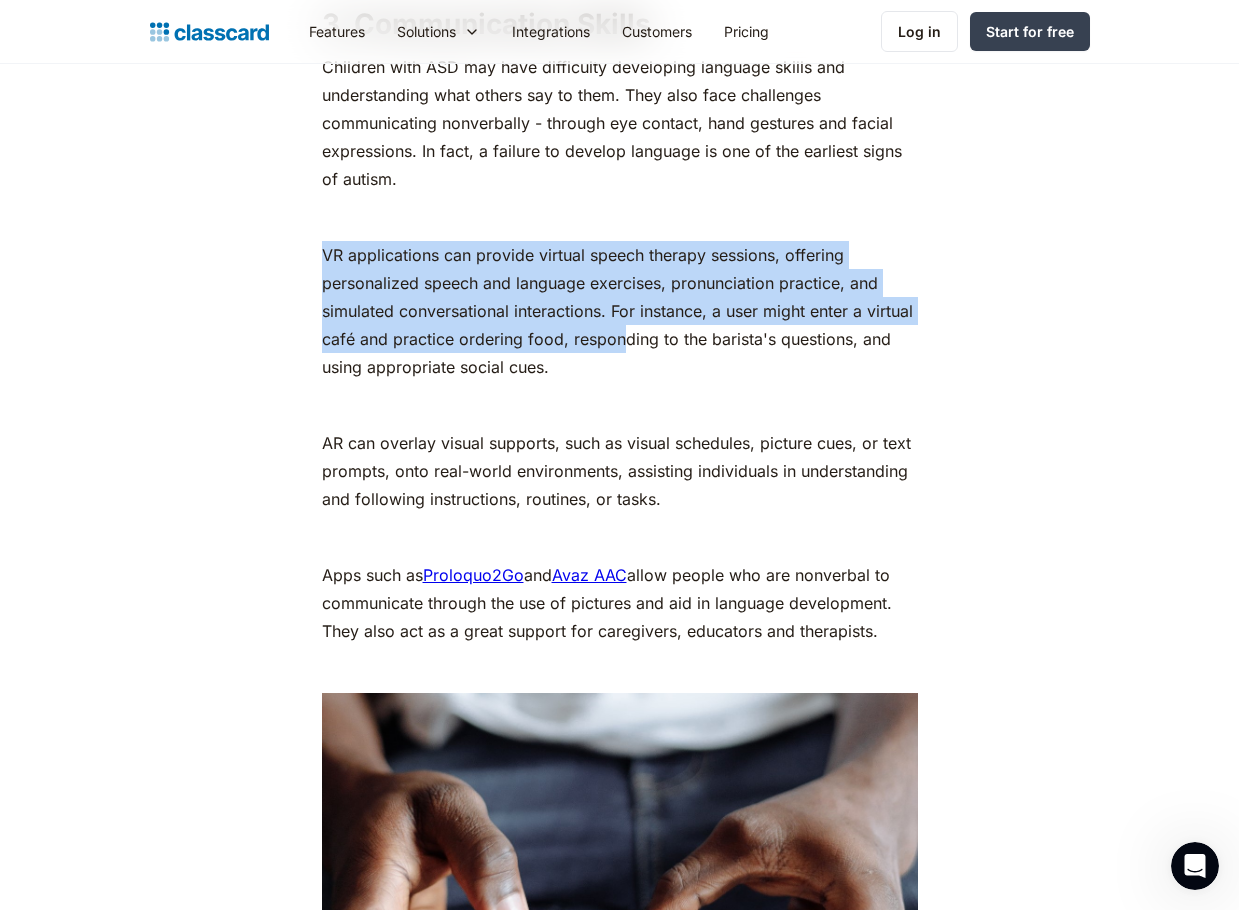 drag, startPoint x: 325, startPoint y: 249, endPoint x: 618, endPoint y: 348, distance: 309.27335 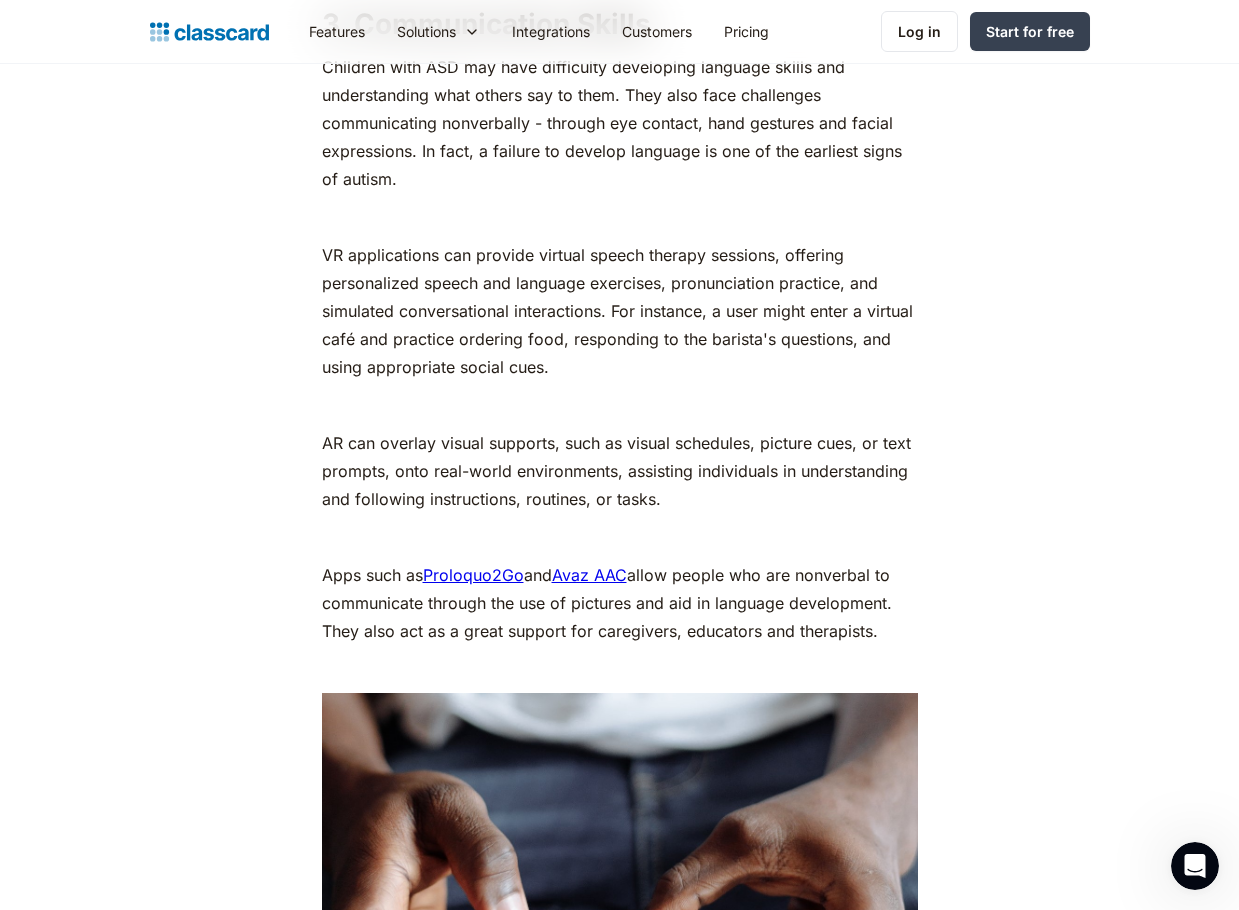 click on "Apps such as Proloquo2Go and Avaz AAC allow people who are nonverbal to communicate through the use of pictures and aid in language development. They also act as a great support for caregivers, educators and therapists." at bounding box center [620, 603] 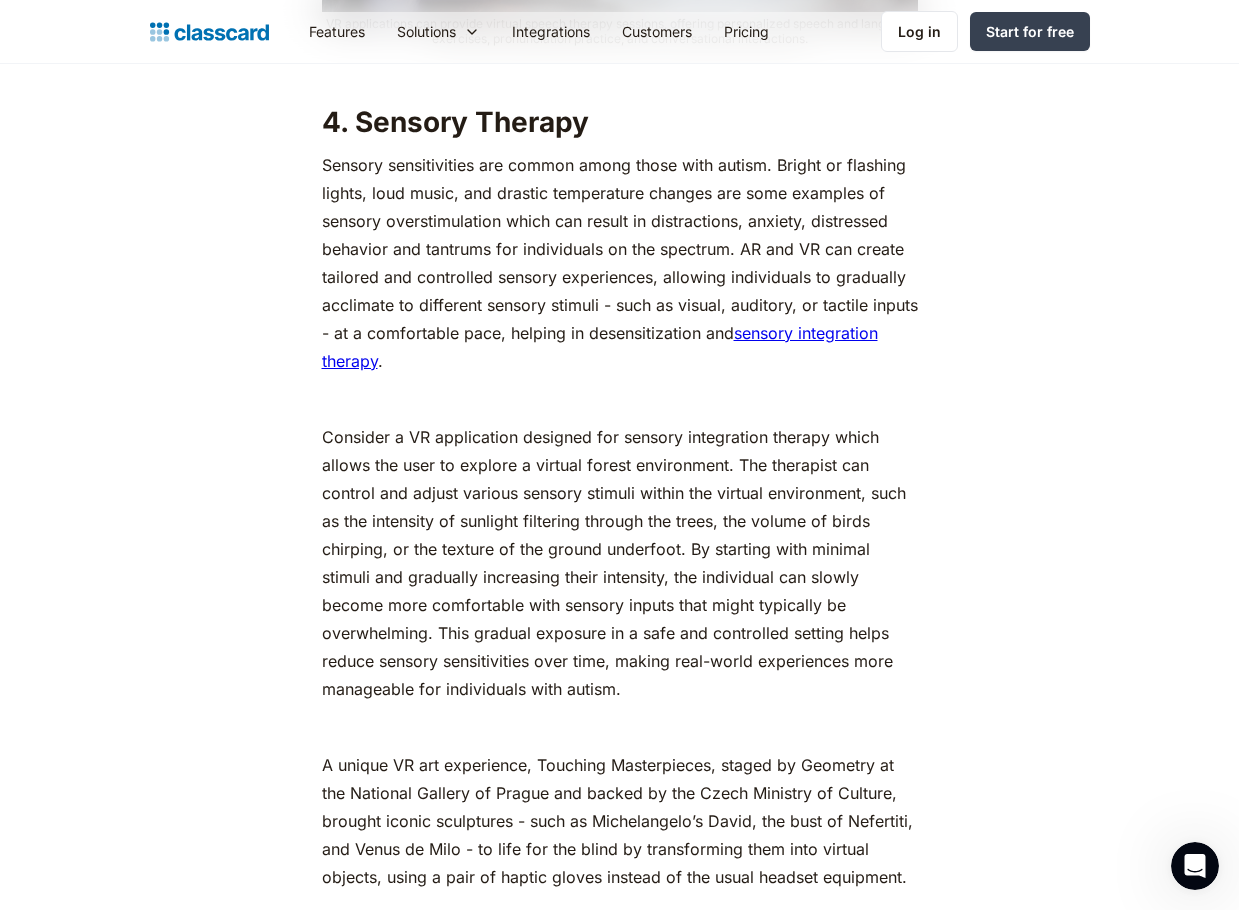 scroll, scrollTop: 6319, scrollLeft: 0, axis: vertical 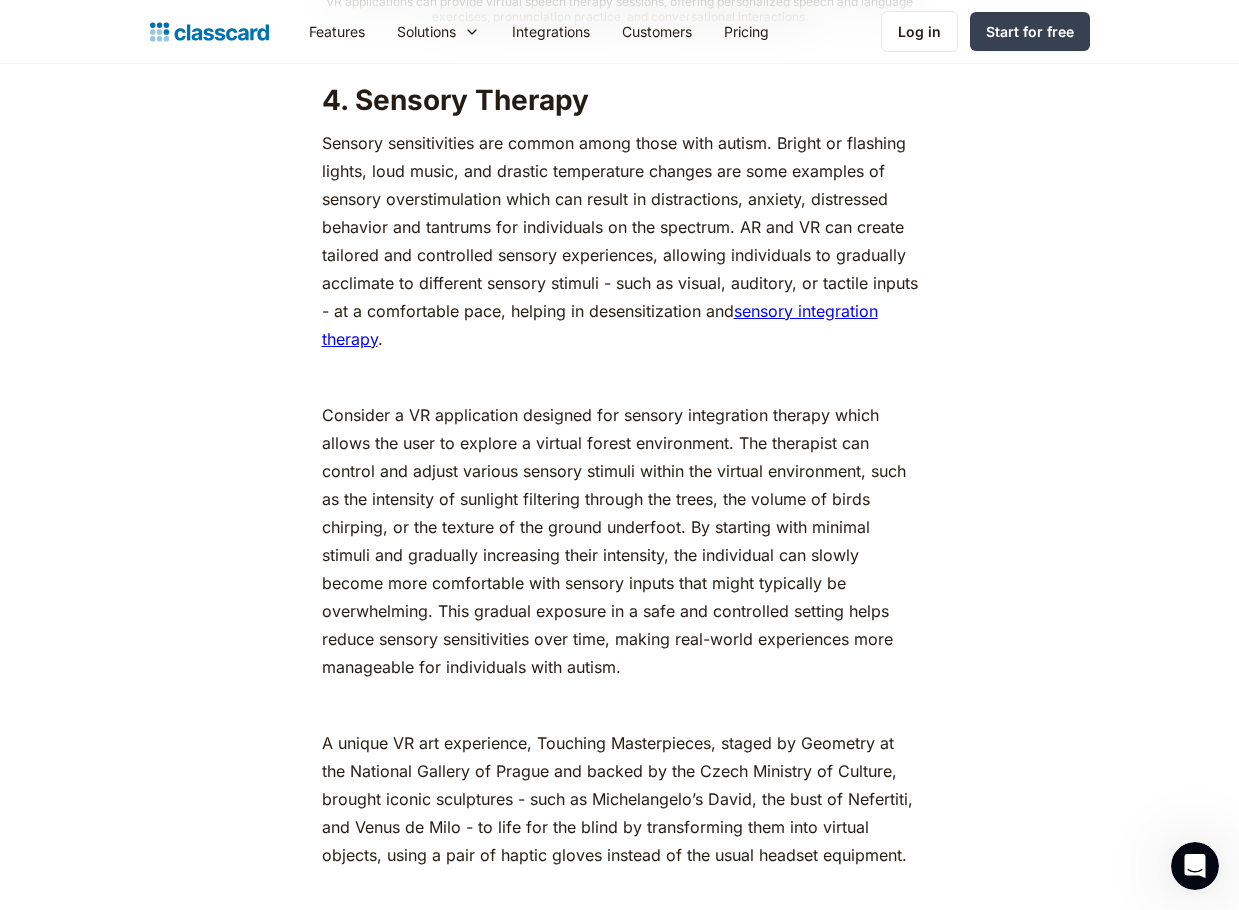 click on "Sensory sensitivities are common among those with autism. Bright or flashing lights, loud music, and drastic temperature changes are some examples of sensory overstimulation which can result in distractions, anxiety, distressed behavior and tantrums for individuals on the spectrum. AR and VR can create tailored and controlled sensory experiences, allowing individuals to gradually acclimate to different sensory stimuli - such as visual, auditory, or tactile inputs - at a comfortable pace, helping in desensitization and  sensory integration therapy ." at bounding box center (620, 241) 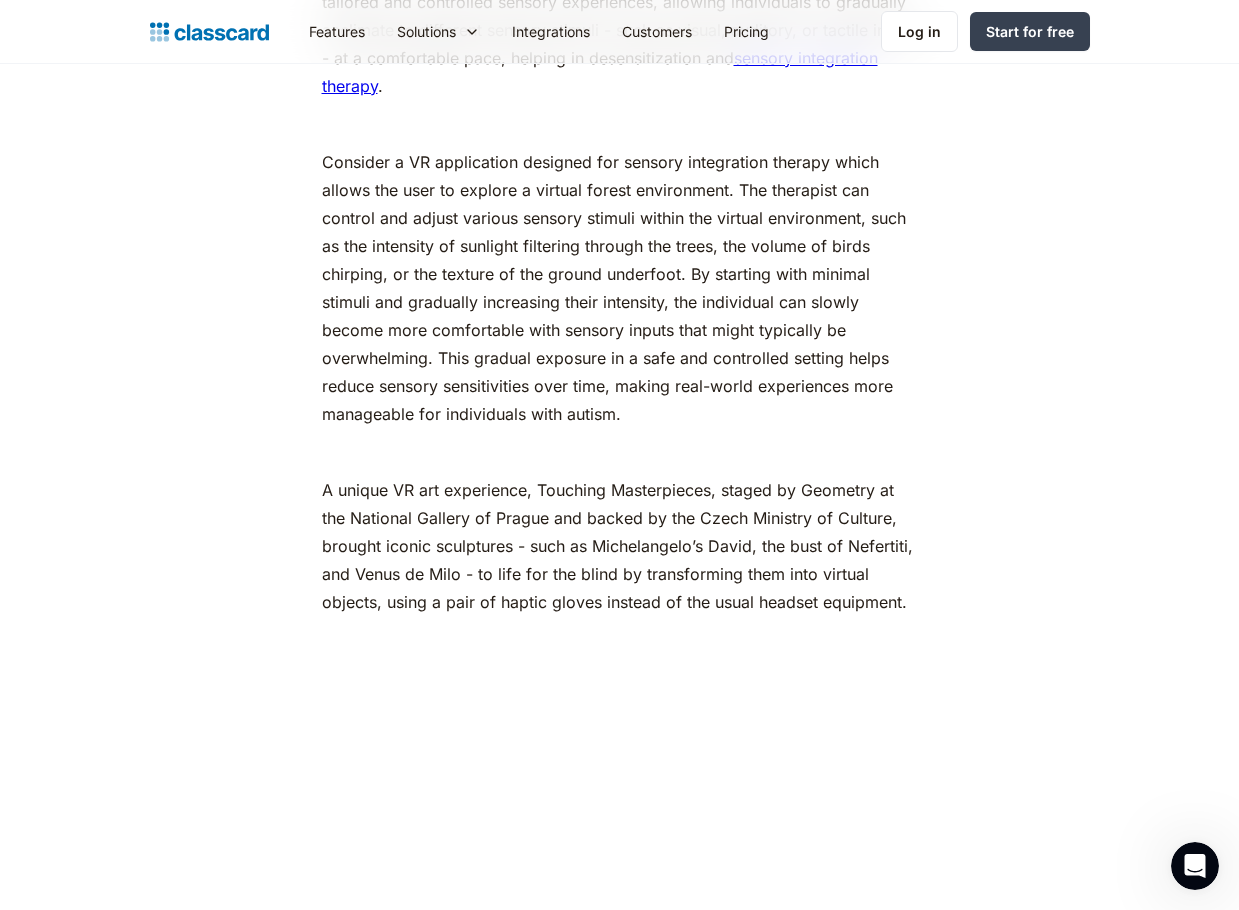 scroll, scrollTop: 6519, scrollLeft: 0, axis: vertical 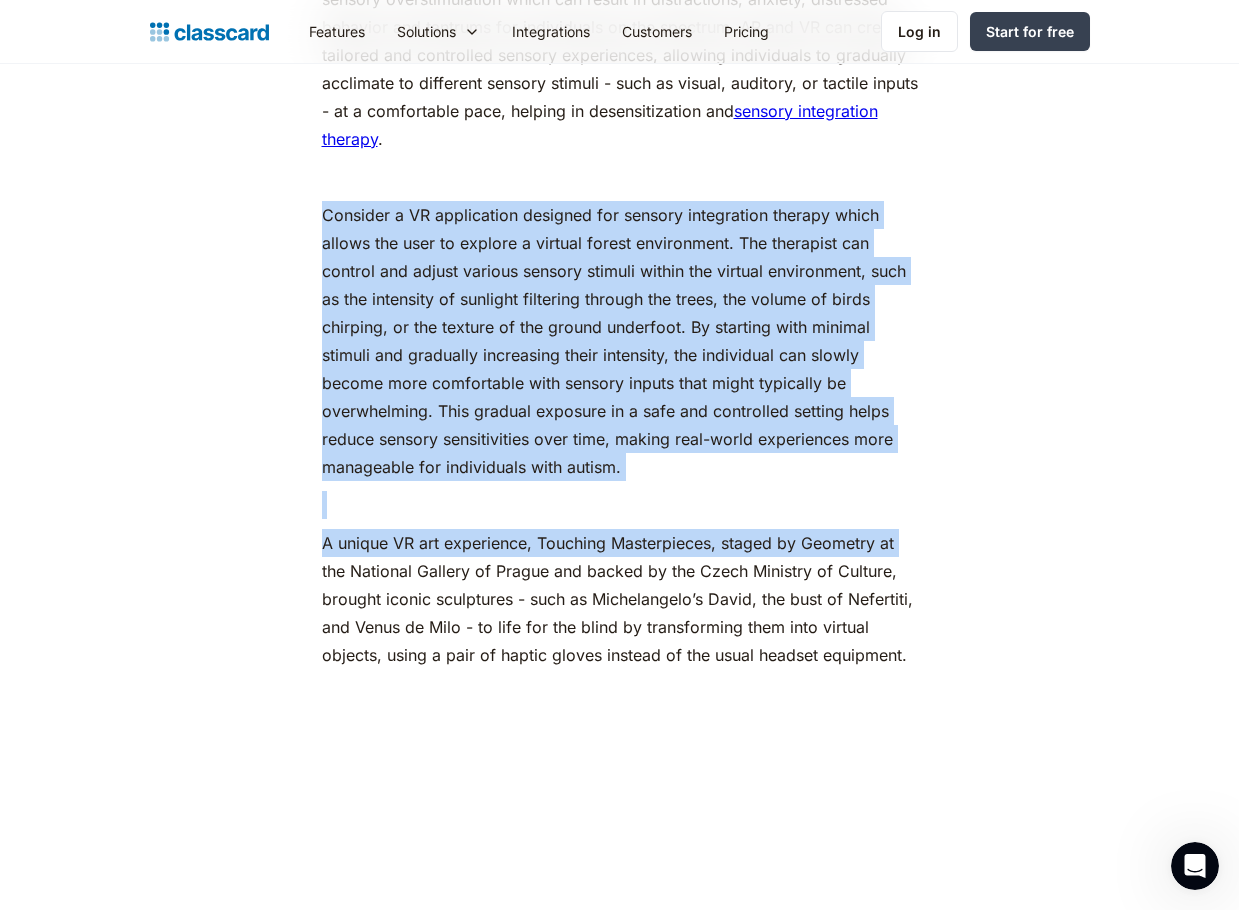 drag, startPoint x: 327, startPoint y: 211, endPoint x: 296, endPoint y: 571, distance: 361.33224 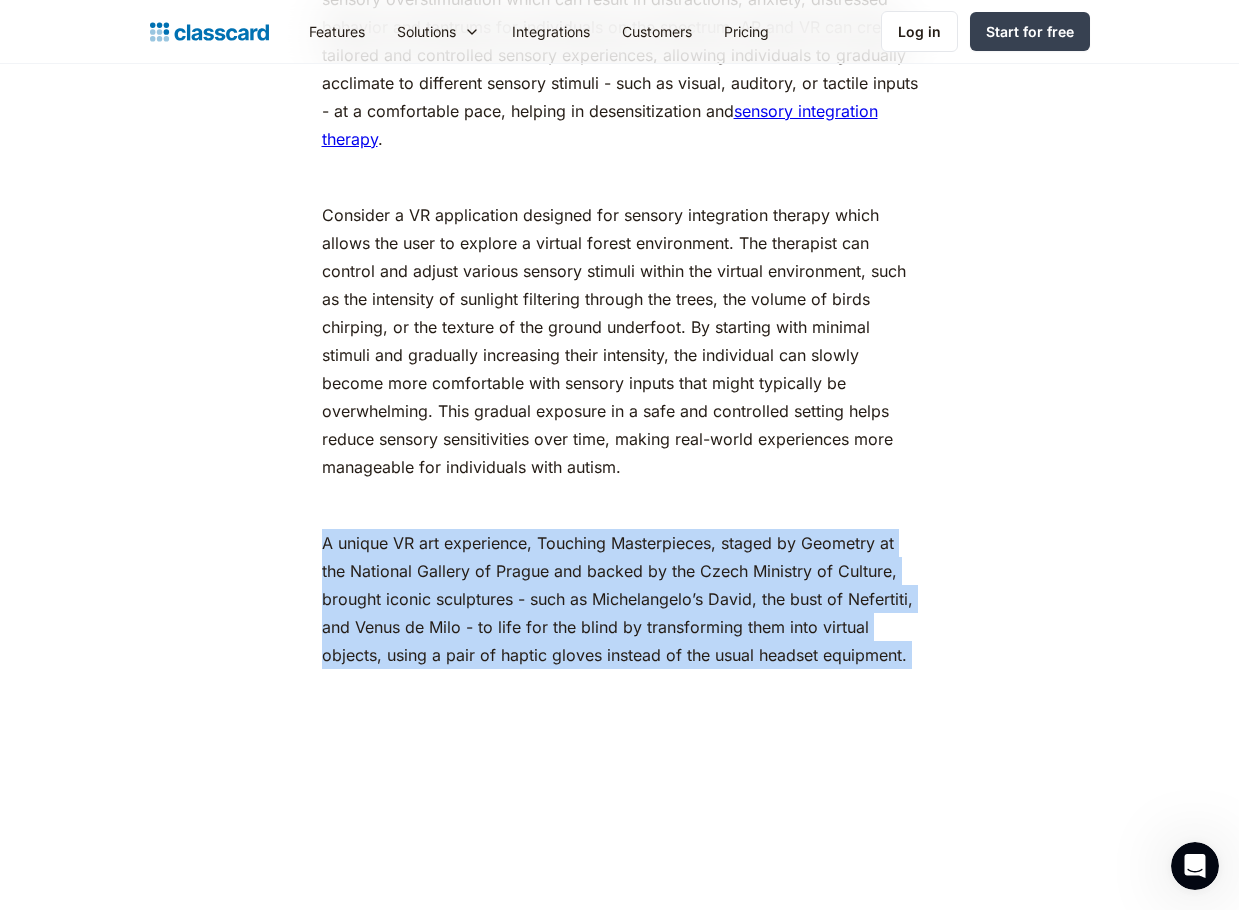 drag, startPoint x: 302, startPoint y: 543, endPoint x: 265, endPoint y: 675, distance: 137.08757 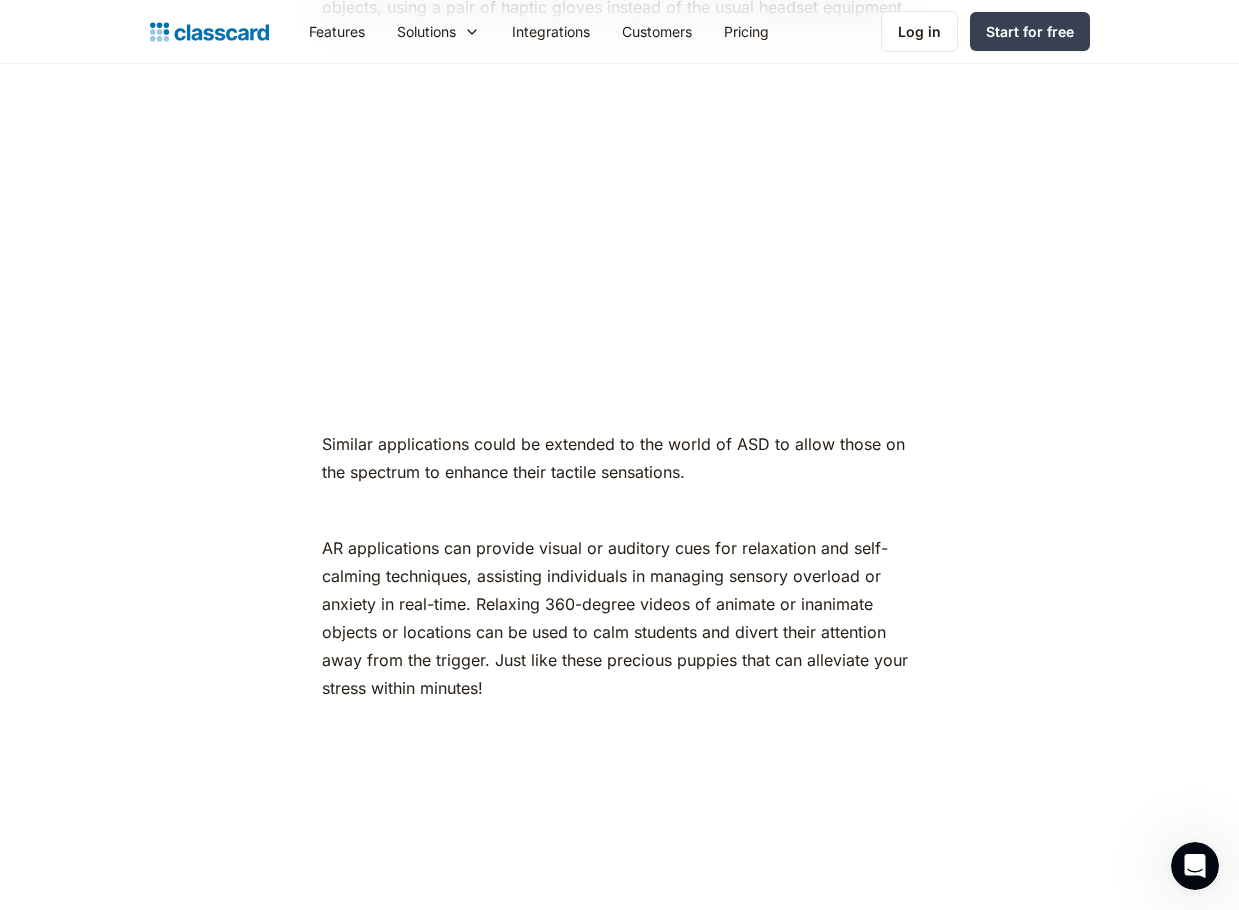 scroll, scrollTop: 7219, scrollLeft: 0, axis: vertical 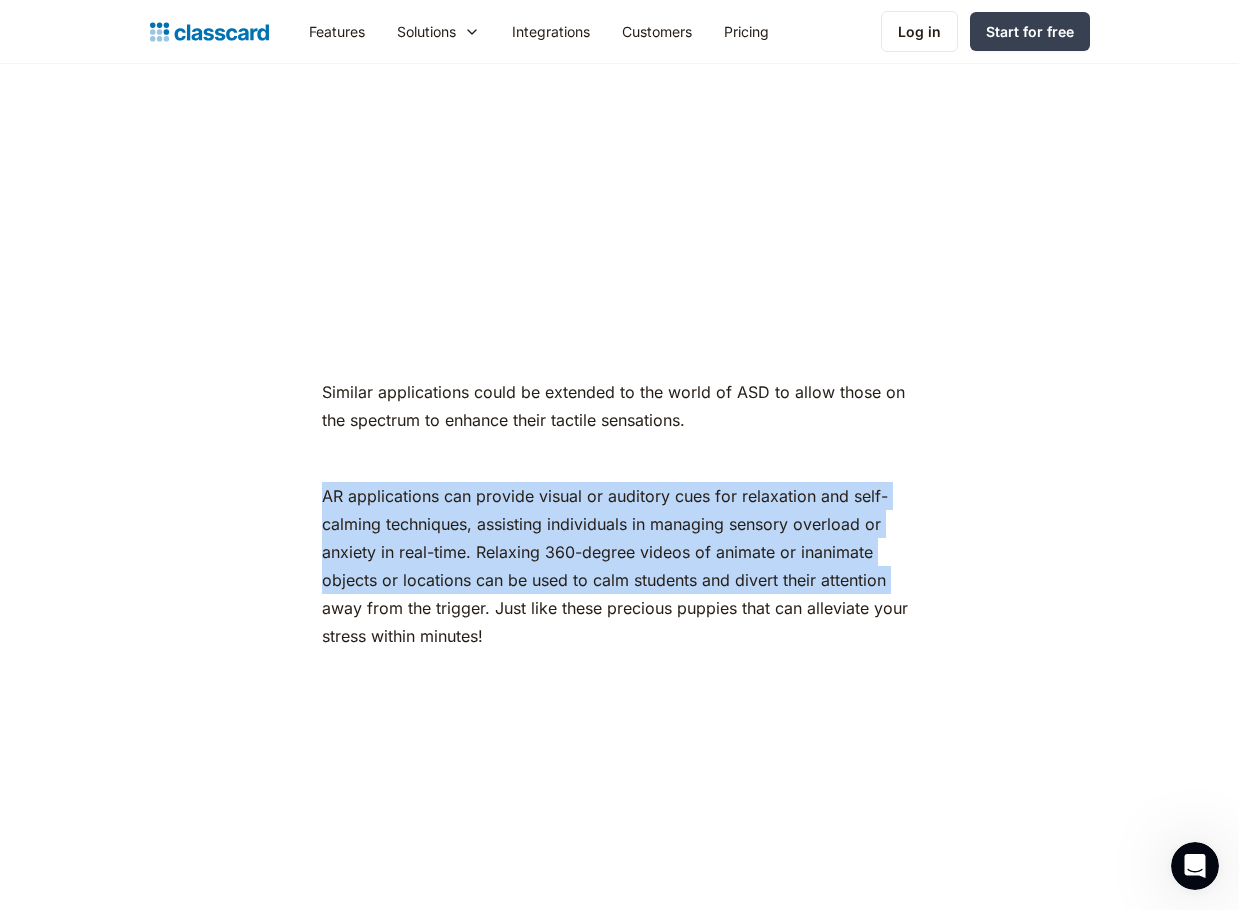 drag, startPoint x: 322, startPoint y: 494, endPoint x: 221, endPoint y: 607, distance: 151.55856 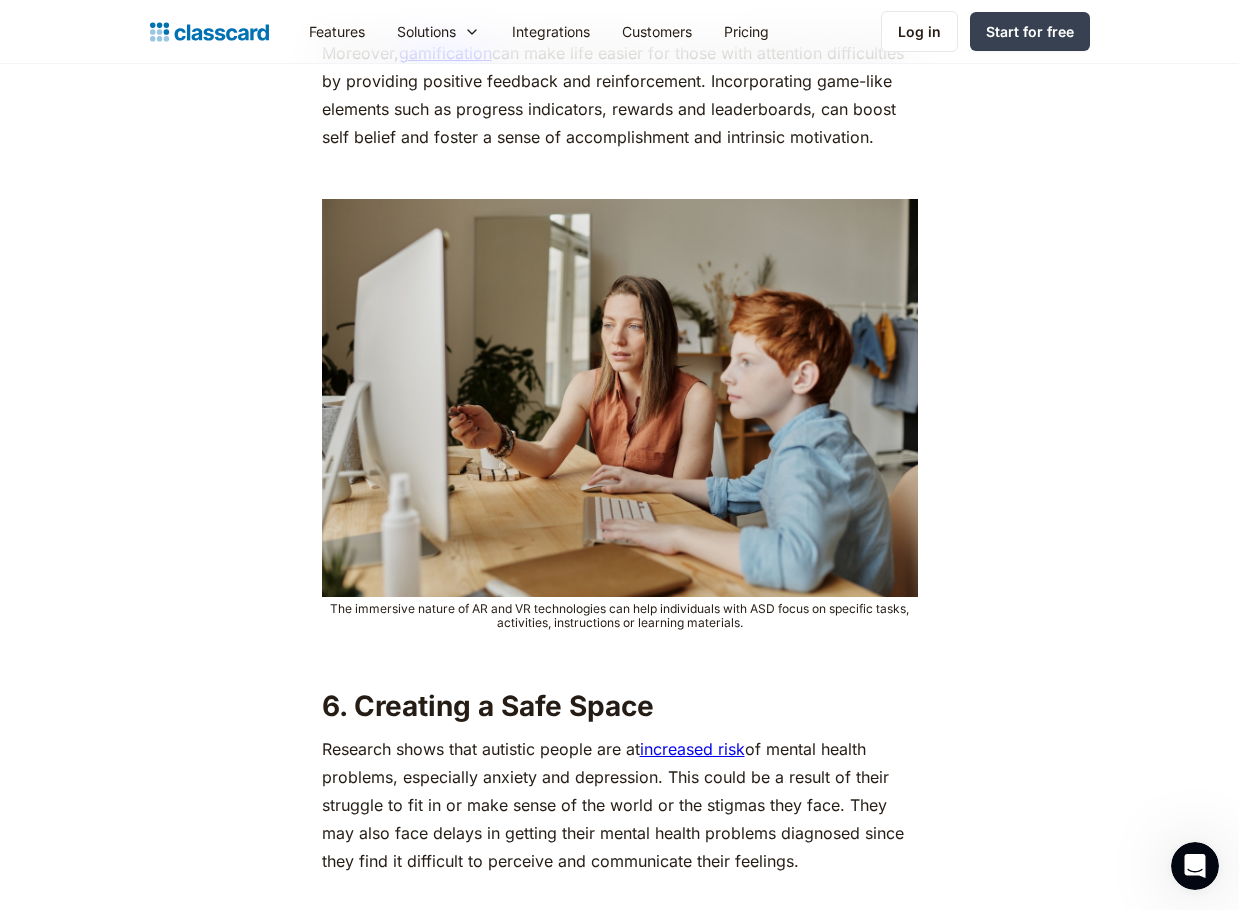 scroll, scrollTop: 9019, scrollLeft: 0, axis: vertical 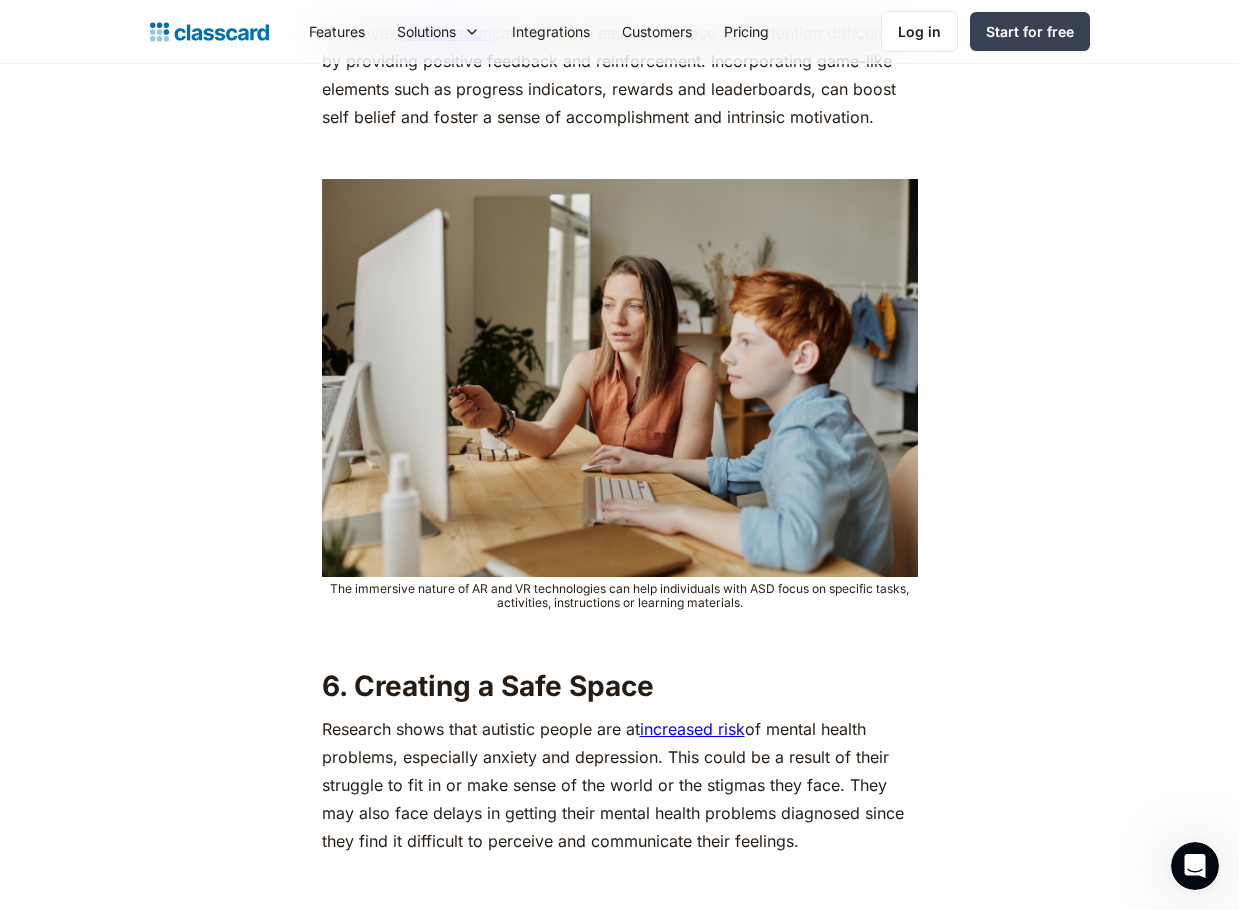 click on "Research shows that autistic people are at  increased risk  of mental health problems, especially anxiety and depression. This could be a result of their struggle to fit in or make sense of the world or the stigmas they face. They may also face delays in getting their mental health problems diagnosed since they find it difficult to perceive and communicate their feelings." at bounding box center [620, 785] 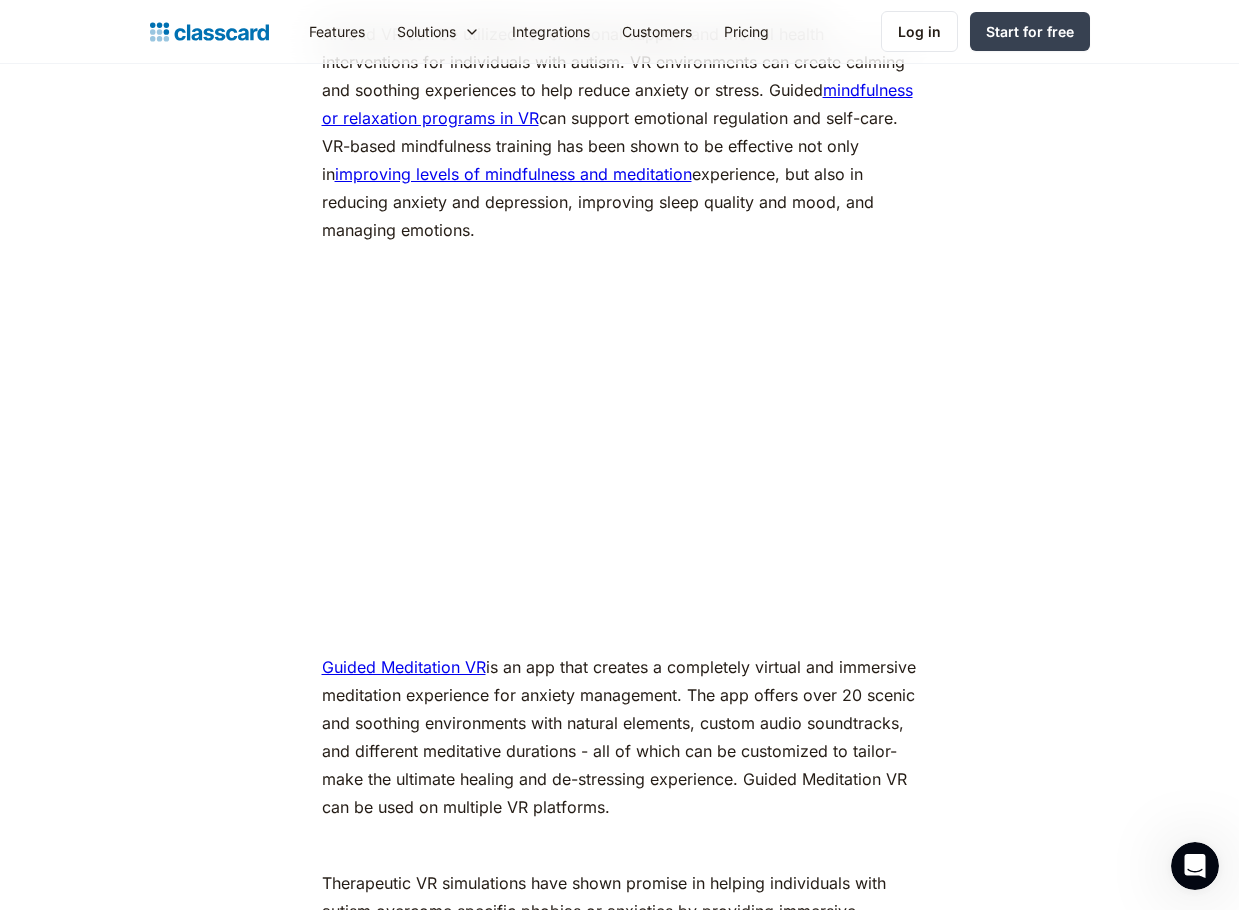 scroll, scrollTop: 9919, scrollLeft: 0, axis: vertical 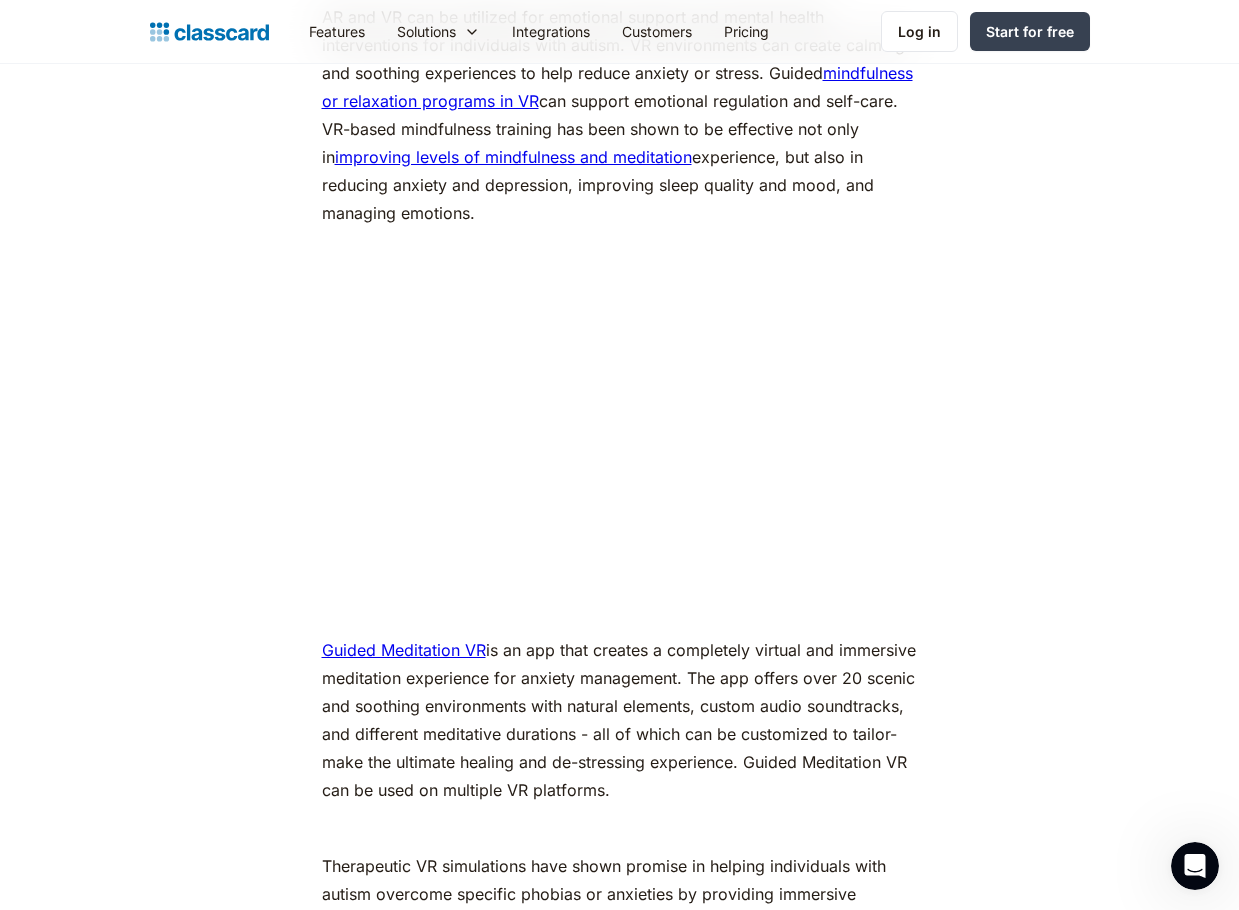 click on "Try to imagine a normal day in your life. You get dressed, leave your [HOME], cross the street, take the train or maybe the bus, walk with the crowd to your office building. You take the elevator, greet your co-workers and turn on your computer. This might sound like the usual morning routine for many of us, things and activities that we easily, almost mindlessly do, or rather ‘accomplish’, within the first few hours of us waking up. However, for someone with autism, every one of the tasks mentioned could feel herculean, extremely taxing, overwhelming and difficult. ‍ Autism spectrum disorder (ASD) is a lifelong neurodevelopmental disorder characterized by challenges in behavior, social and sensory interaction, difficulty with nonverbal and verbal communication and inattention. Autism is not an illness; it just means people with ASD behave, interact and learn in ways that are different from other people. ‍ ‍ ‍ 1. Social Relationships ‍ extend the application of the skill set ‍ ‍ ‍ ‍ ‍ ." at bounding box center (620, -9610) 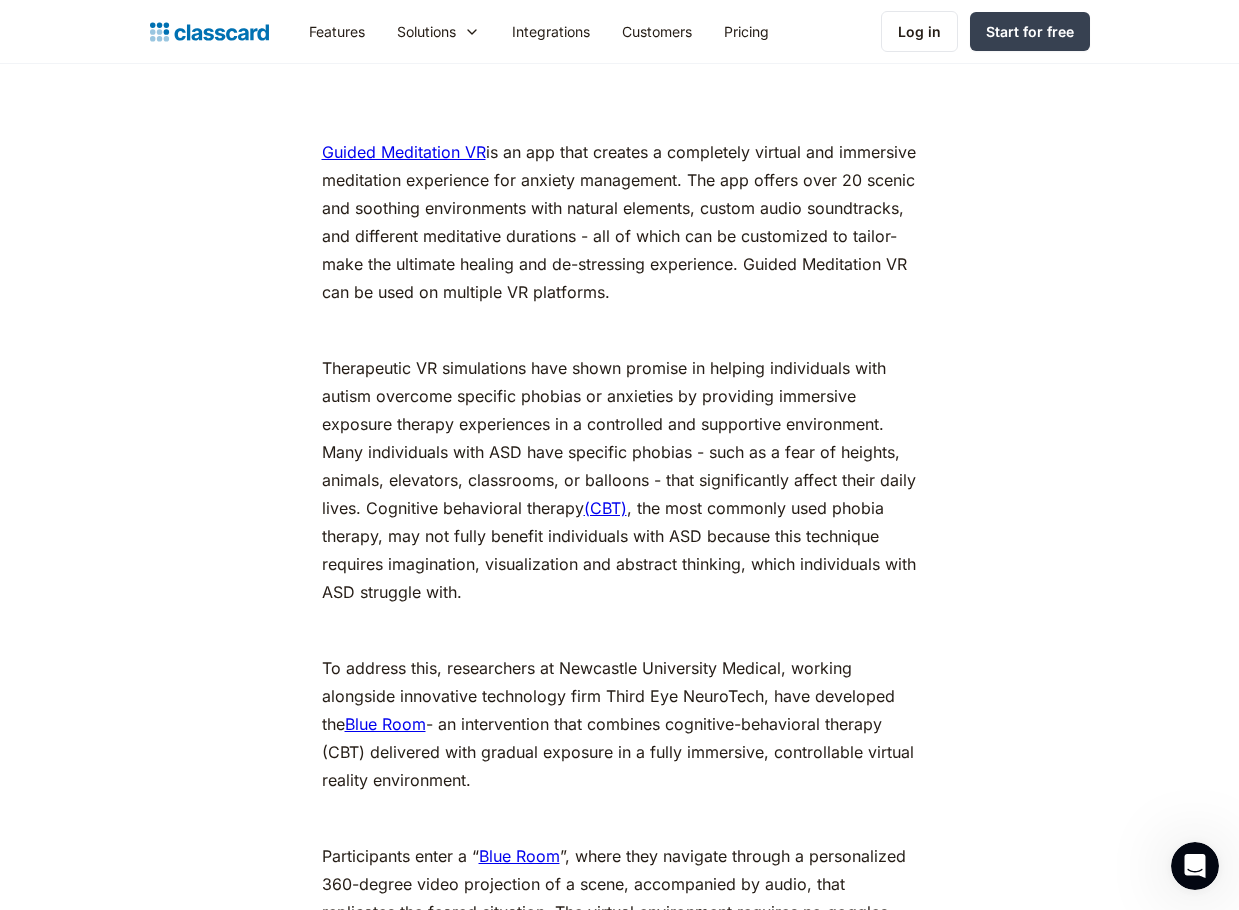 scroll, scrollTop: 10419, scrollLeft: 0, axis: vertical 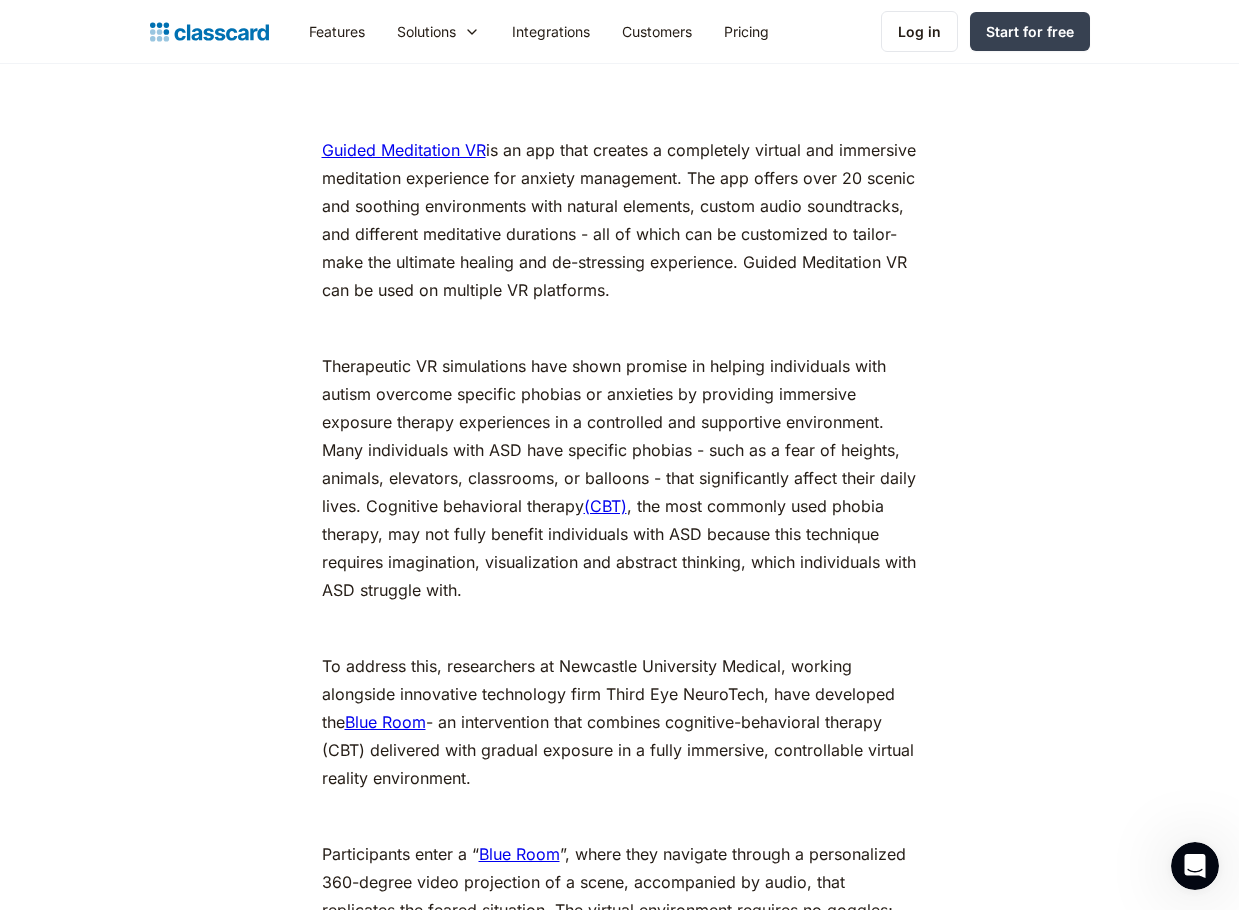 click on "Therapeutic VR simulations have shown promise in helping individuals with autism overcome specific phobias or anxieties by providing immersive exposure therapy experiences in a controlled and supportive environment. Many individuals with ASD have specific phobias - such as a fear of heights, animals, elevators, classrooms, or balloons - that significantly affect their daily lives. Cognitive behavioral therapy  (CBT) , the most commonly used phobia therapy, may not fully benefit individuals with ASD because this technique requires imagination, visualization and abstract thinking, which individuals with ASD struggle with." at bounding box center [620, 478] 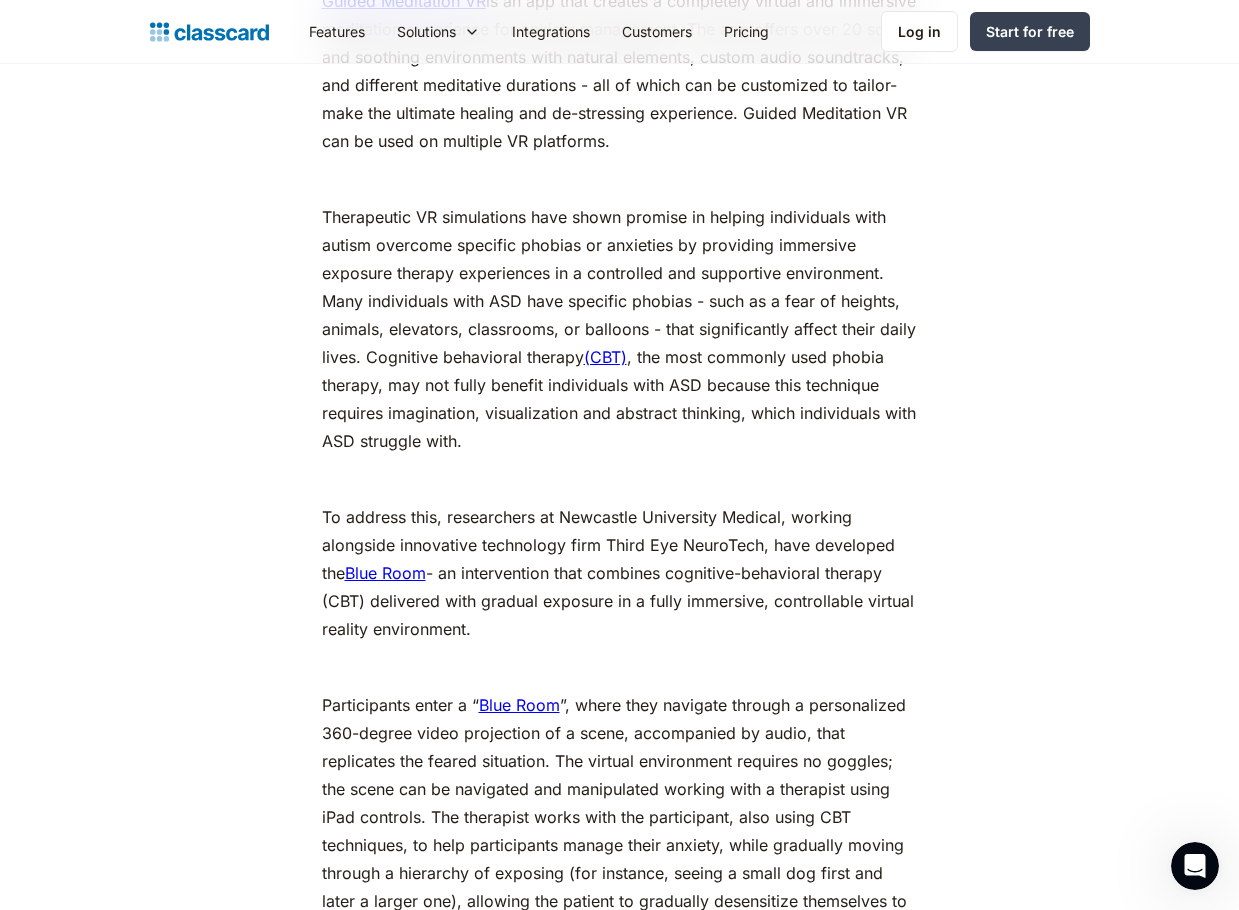 scroll, scrollTop: 10619, scrollLeft: 0, axis: vertical 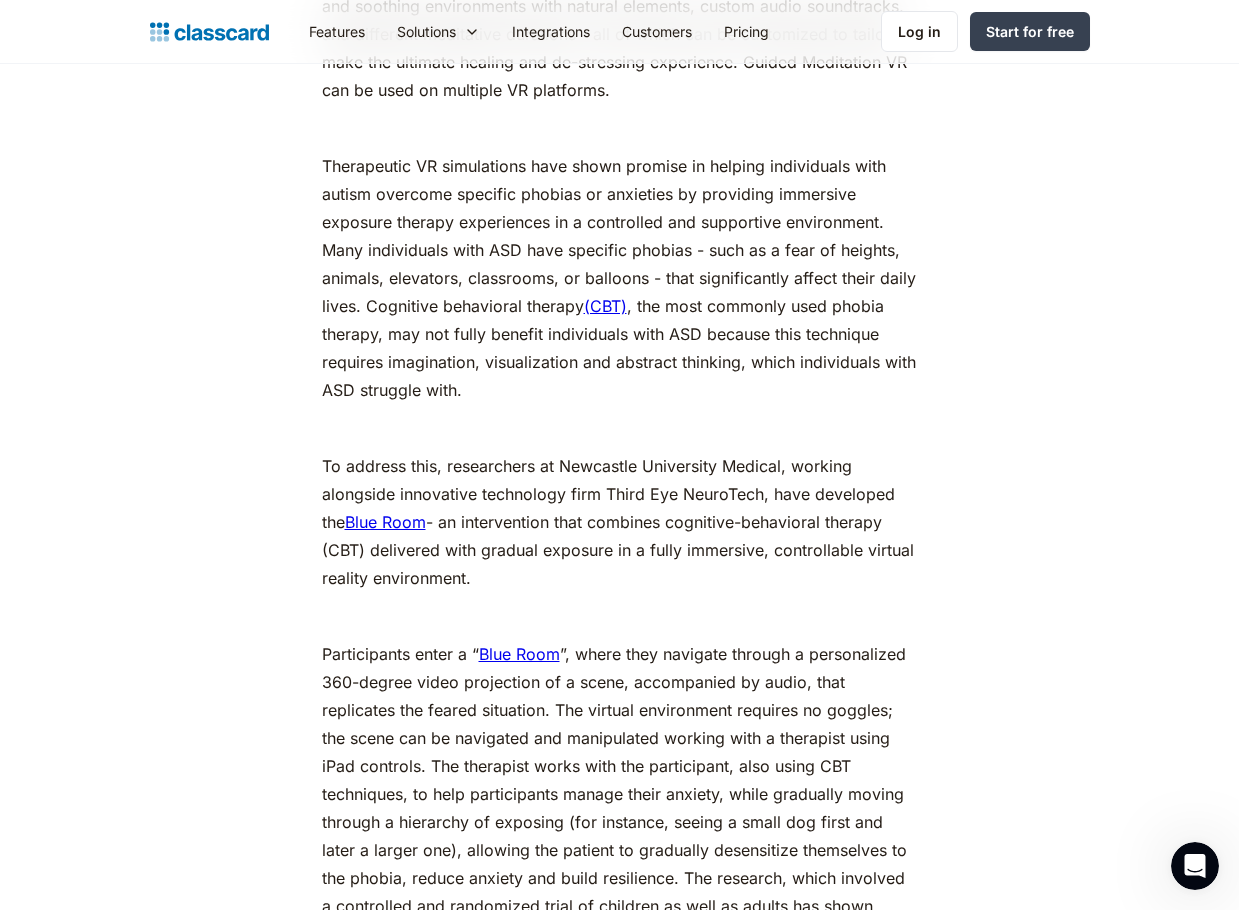 click on "Blue Room" at bounding box center [385, 522] 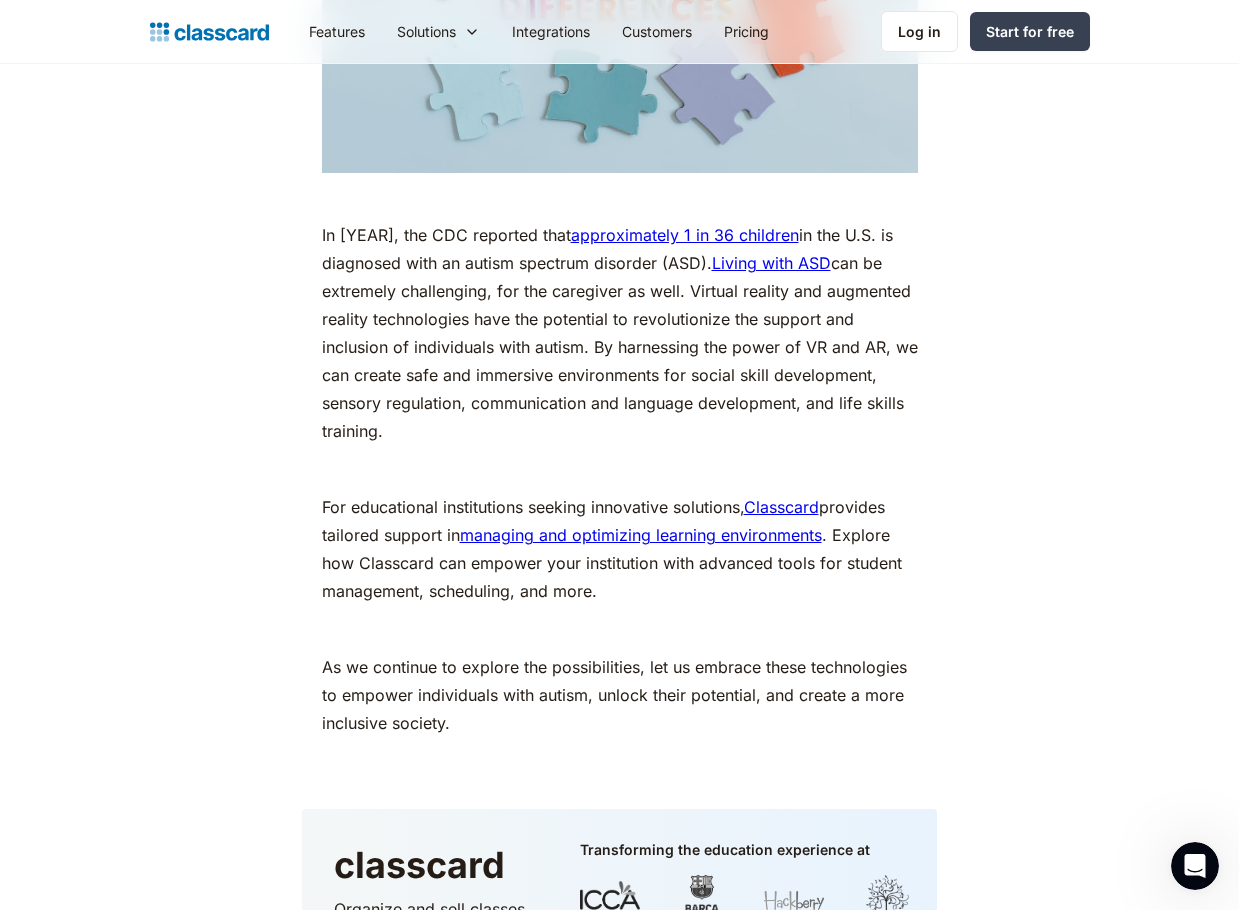 scroll, scrollTop: 12419, scrollLeft: 0, axis: vertical 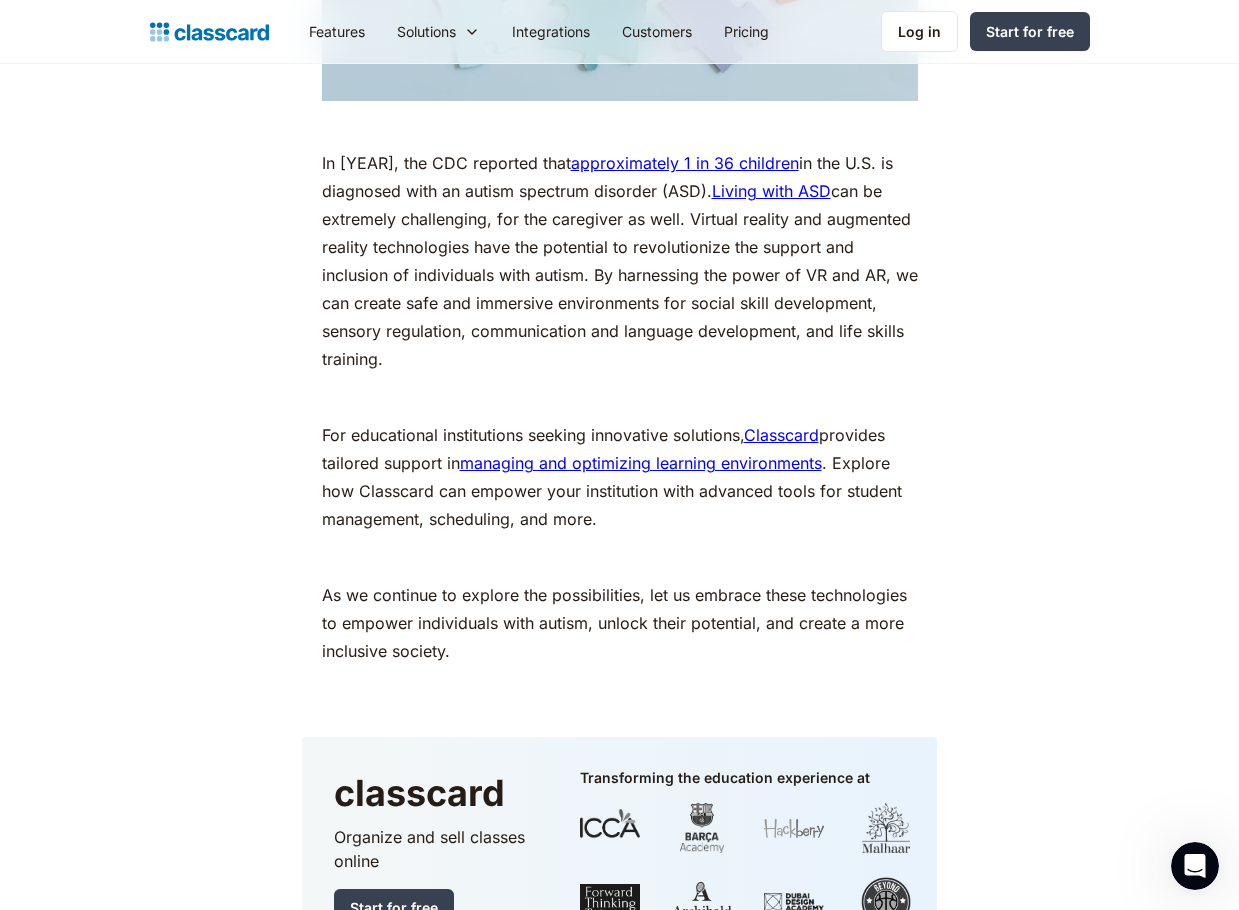 click on "In [YEAR], the CDC reported that approximately 1 in 36 children in the U.S. is diagnosed with an autism spectrum disorder (ASD). Living with ASD can be extremely challenging, for the caregiver as well. Virtual reality and augmented reality technologies have the potential to revolutionize the support and inclusion of individuals with autism. By harnessing the power of VR and AR, we can create safe and immersive environments for social skill development, sensory regulation, communication and language development, and life skills training." at bounding box center (620, 261) 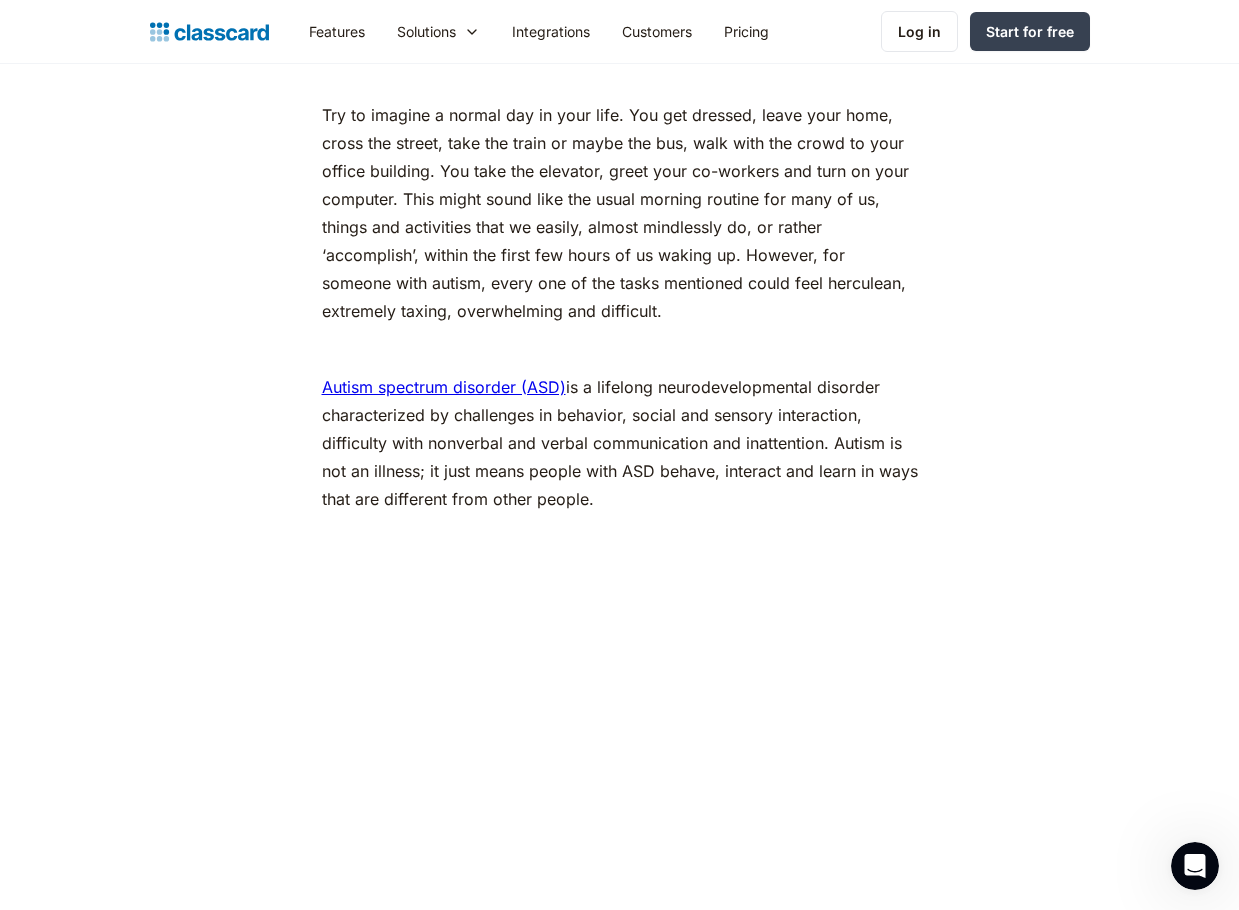 scroll, scrollTop: 1100, scrollLeft: 0, axis: vertical 